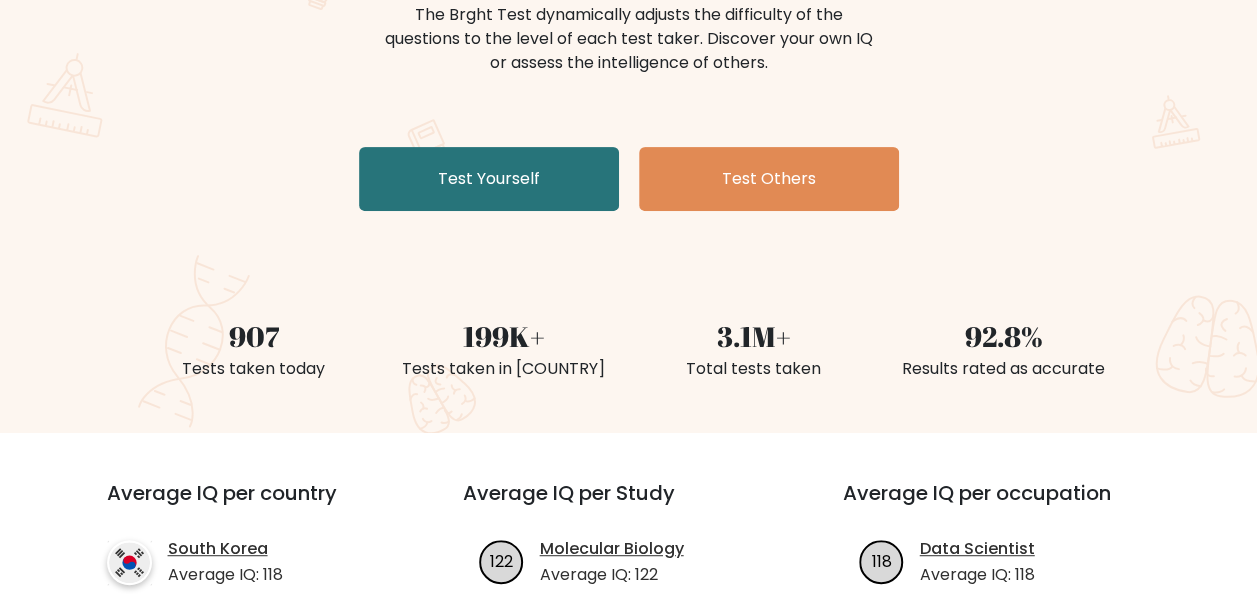 scroll, scrollTop: 300, scrollLeft: 0, axis: vertical 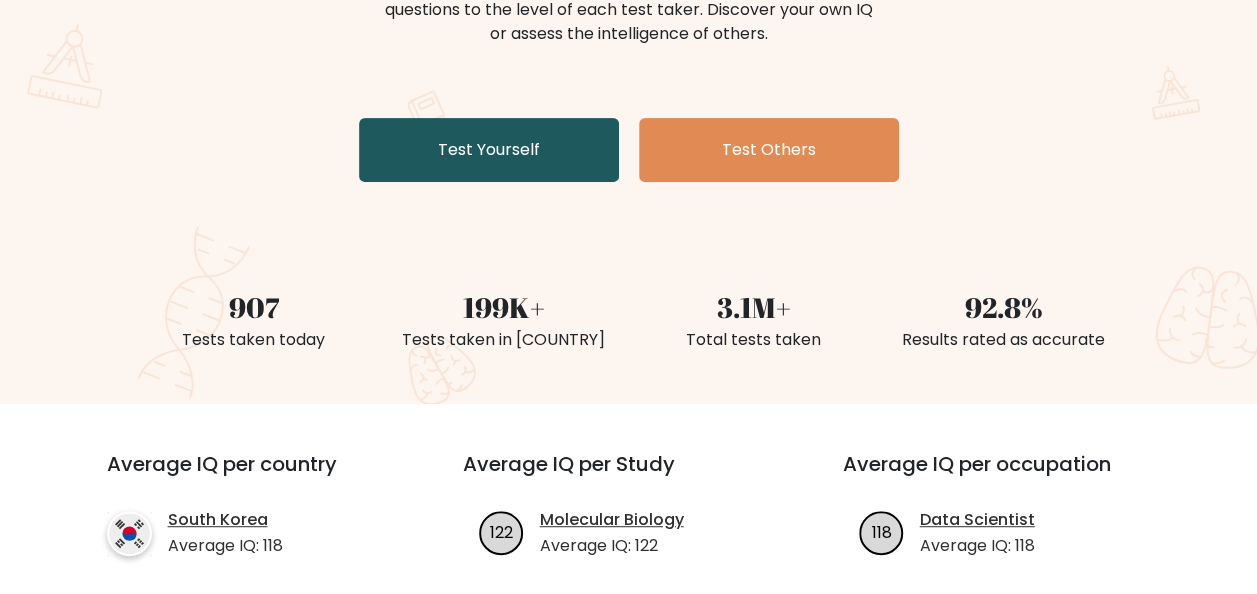 click on "Test Yourself" at bounding box center (489, 150) 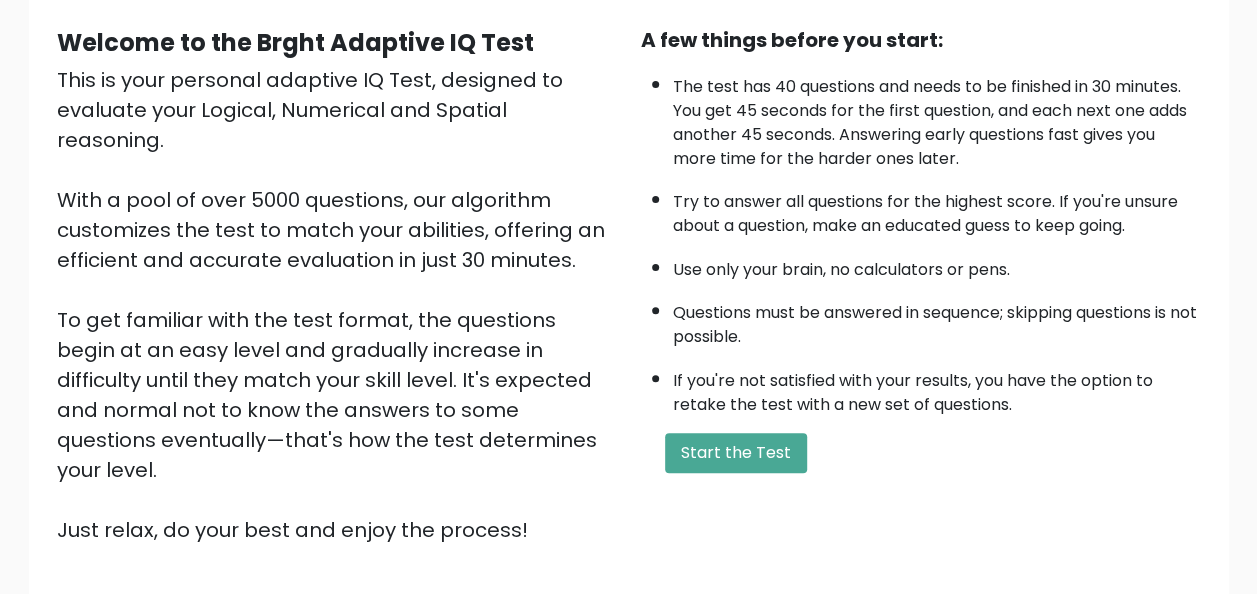 scroll, scrollTop: 100, scrollLeft: 0, axis: vertical 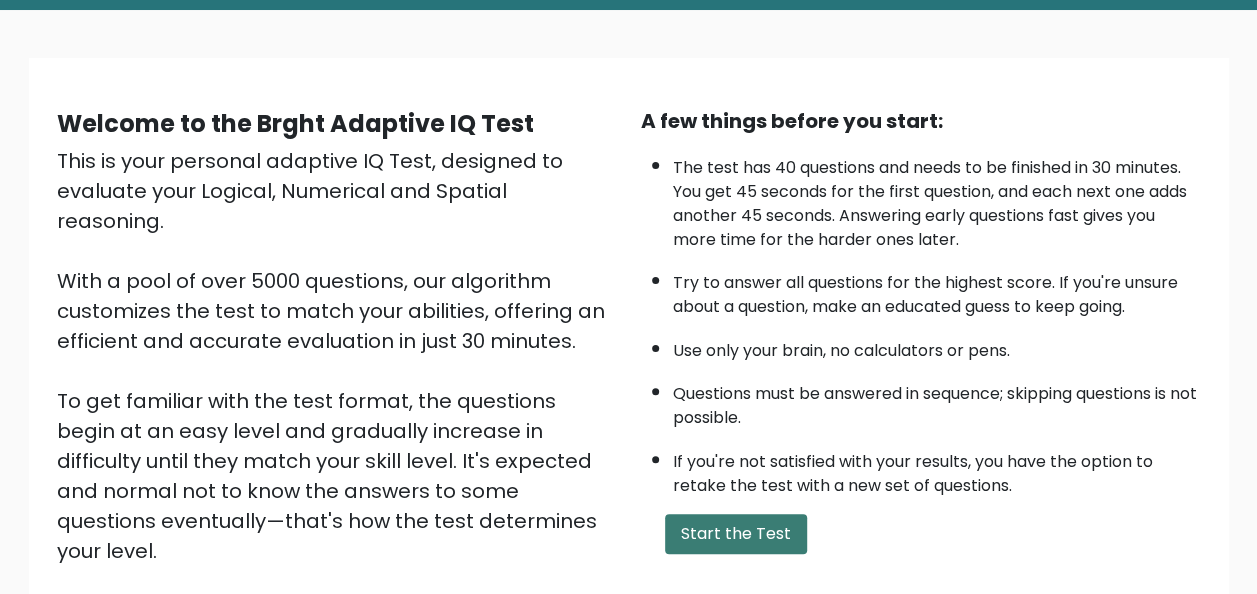 click on "Start the Test" at bounding box center [736, 534] 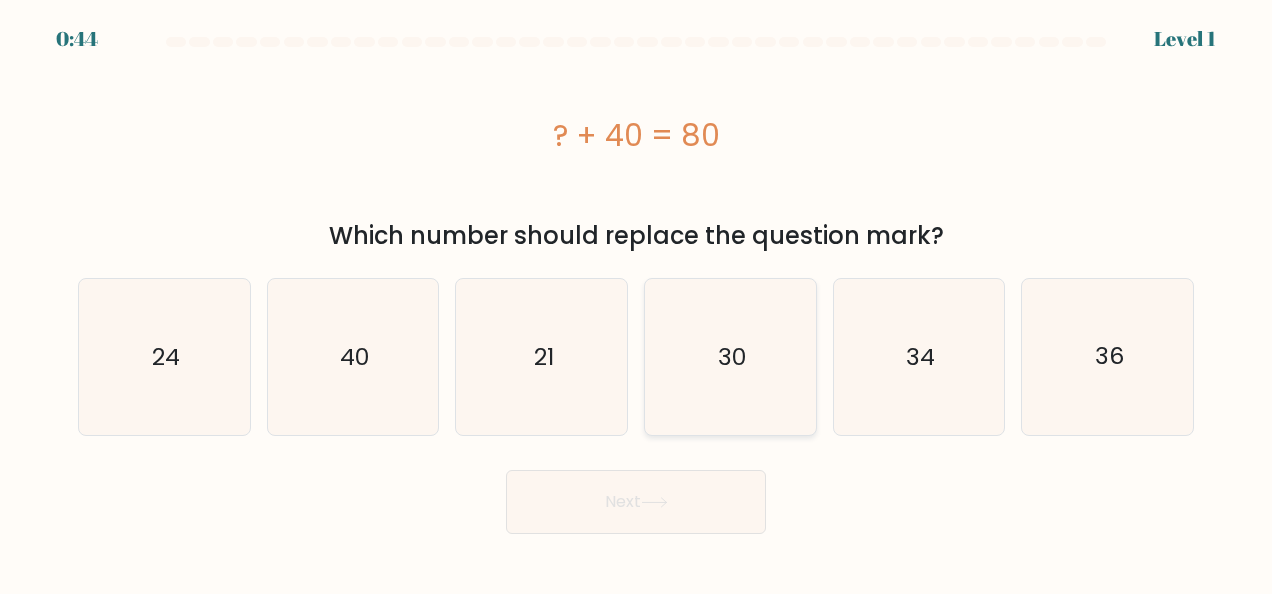 scroll, scrollTop: 0, scrollLeft: 0, axis: both 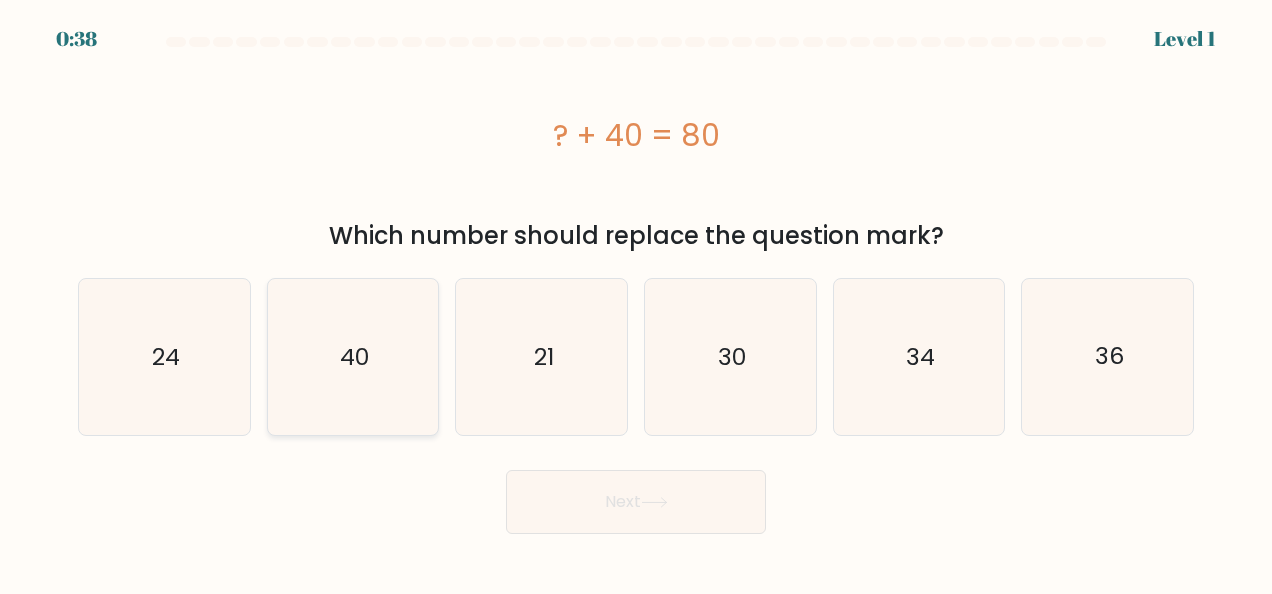 click on "40" 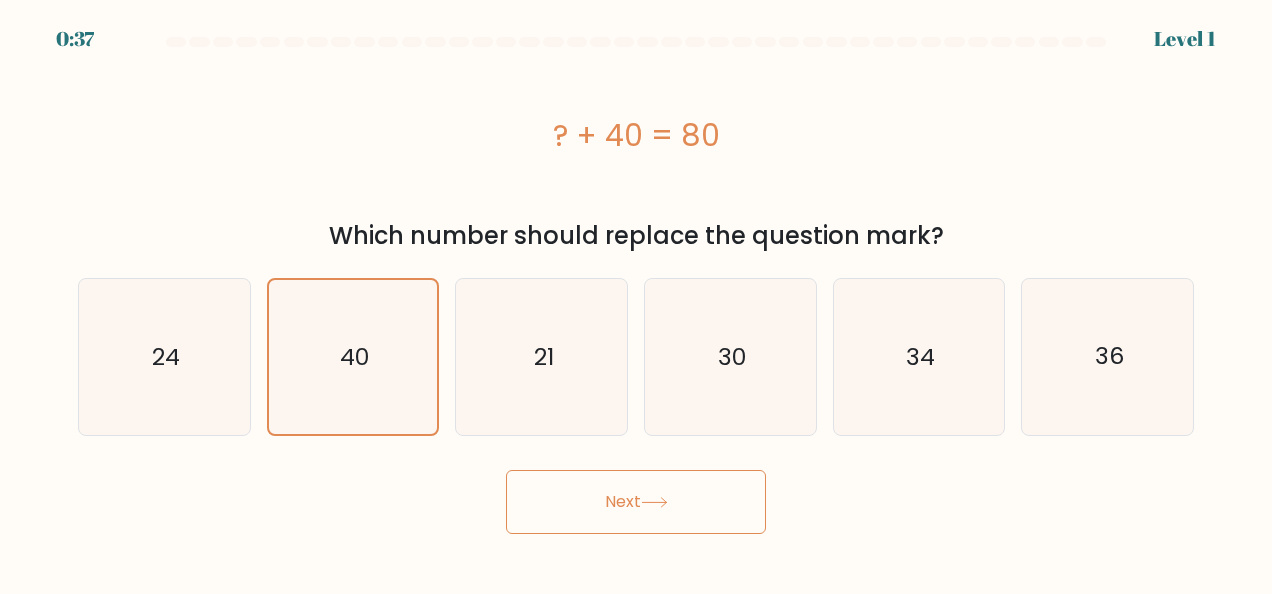 click on "Next" at bounding box center (636, 502) 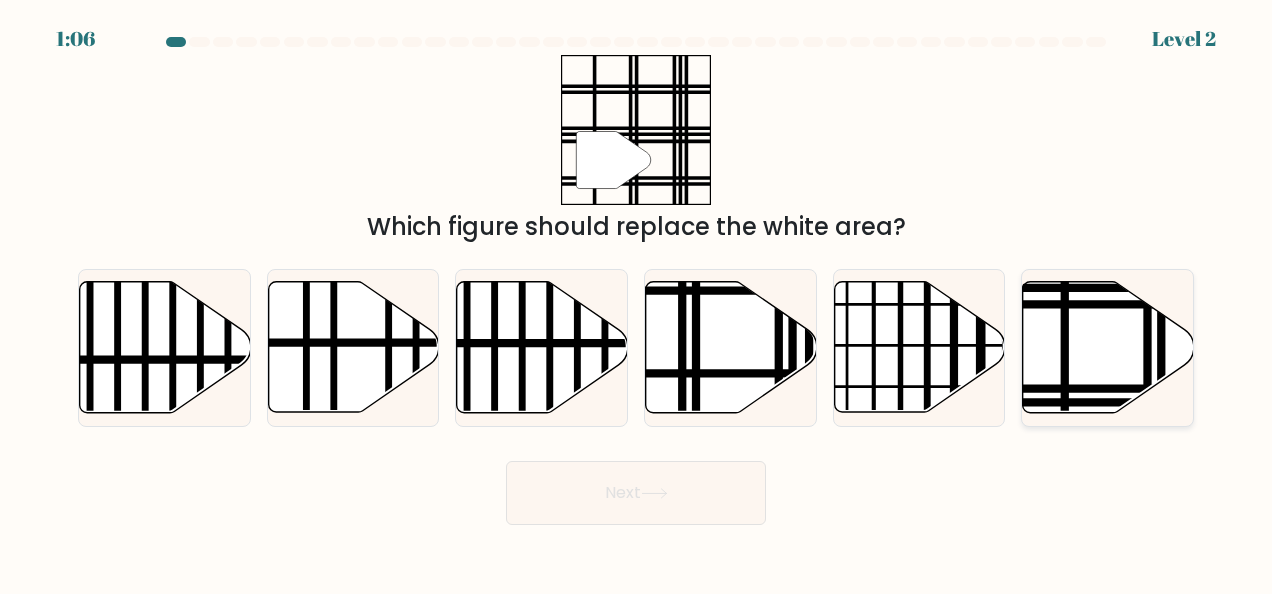 click 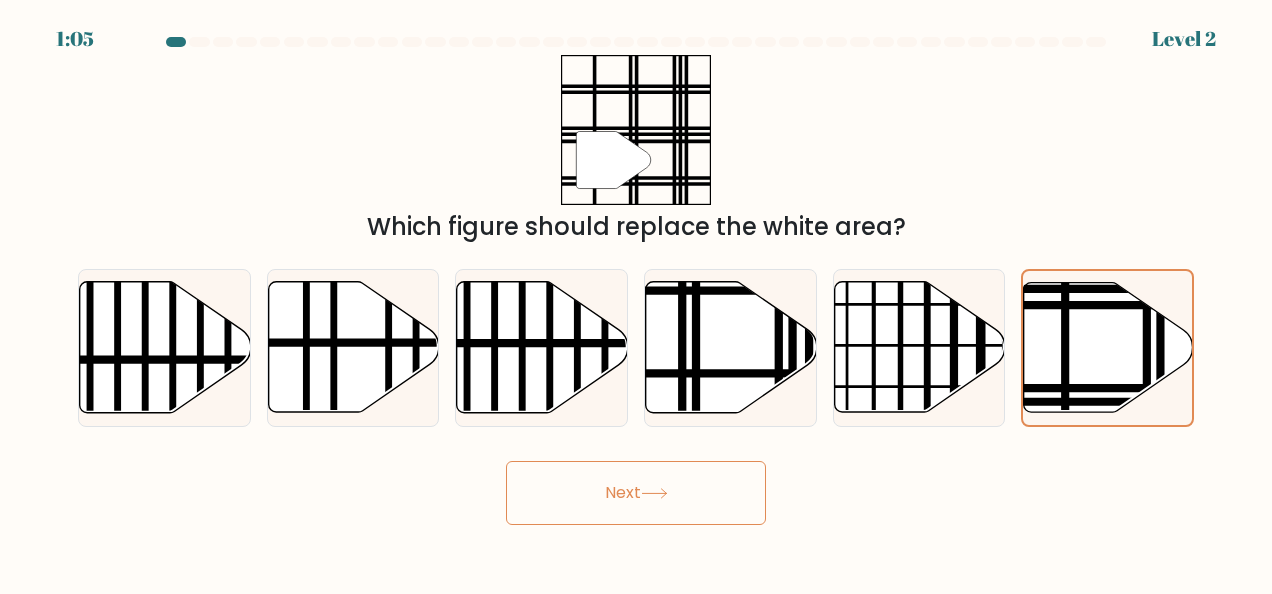 click on "Next" at bounding box center (636, 493) 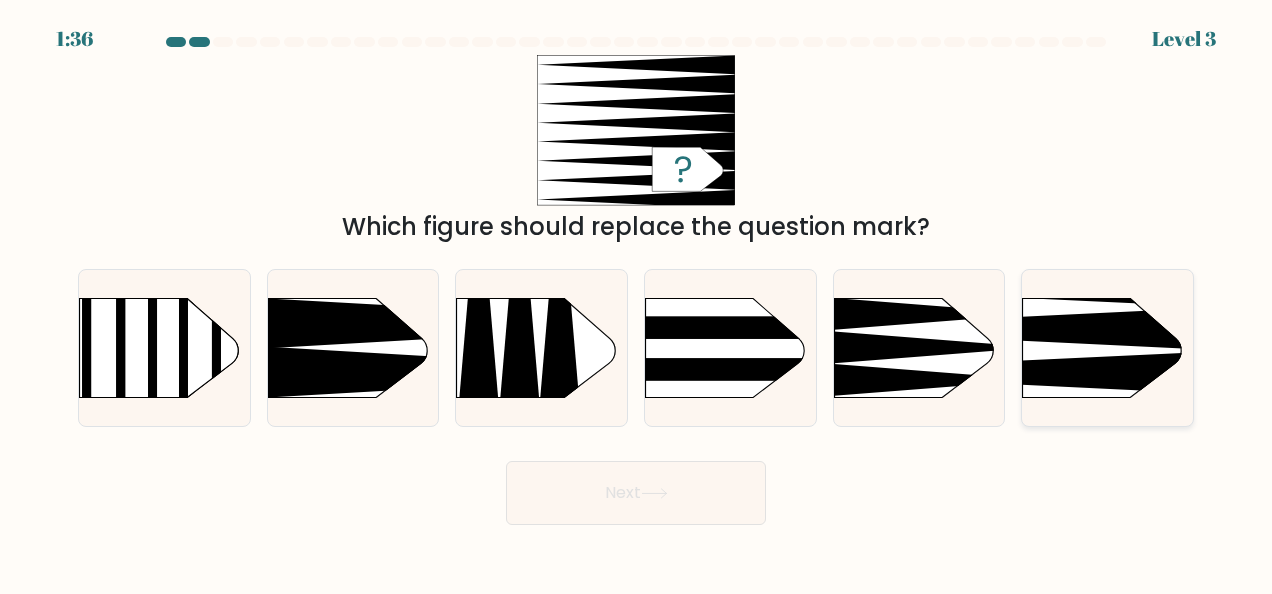 click 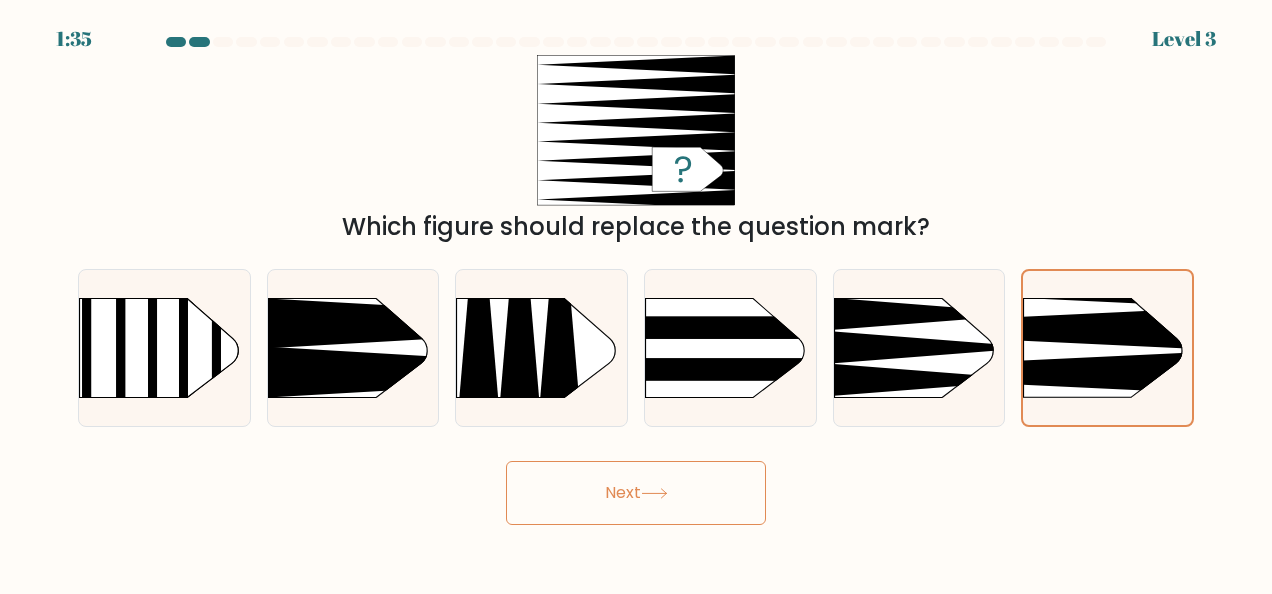 click 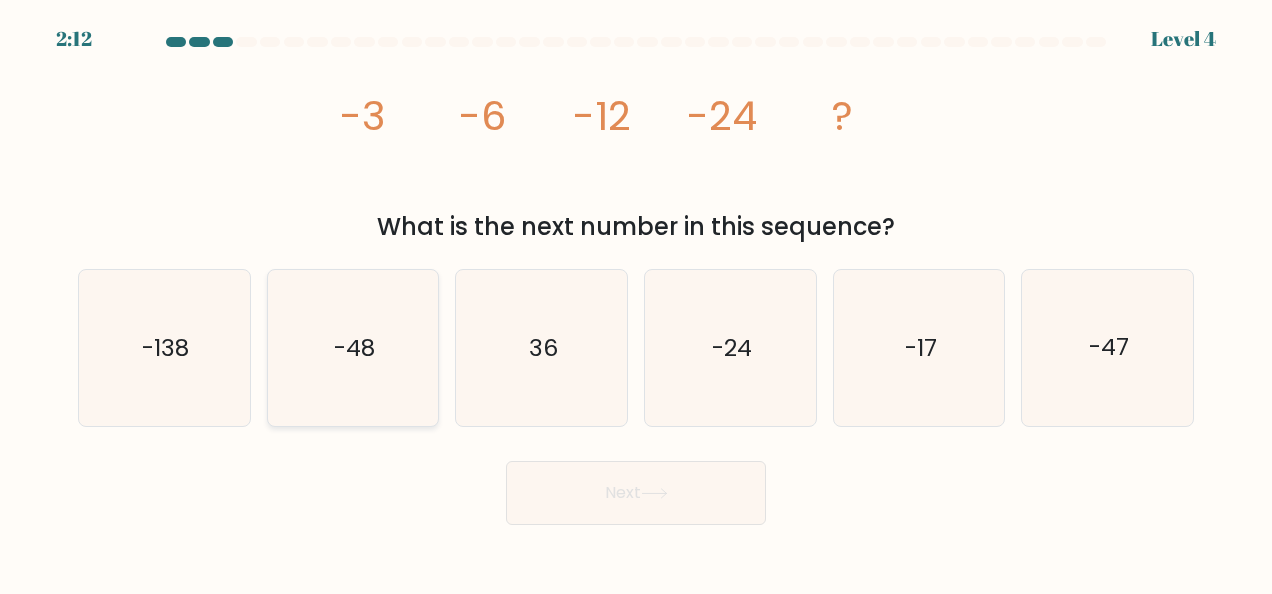 click on "-48" 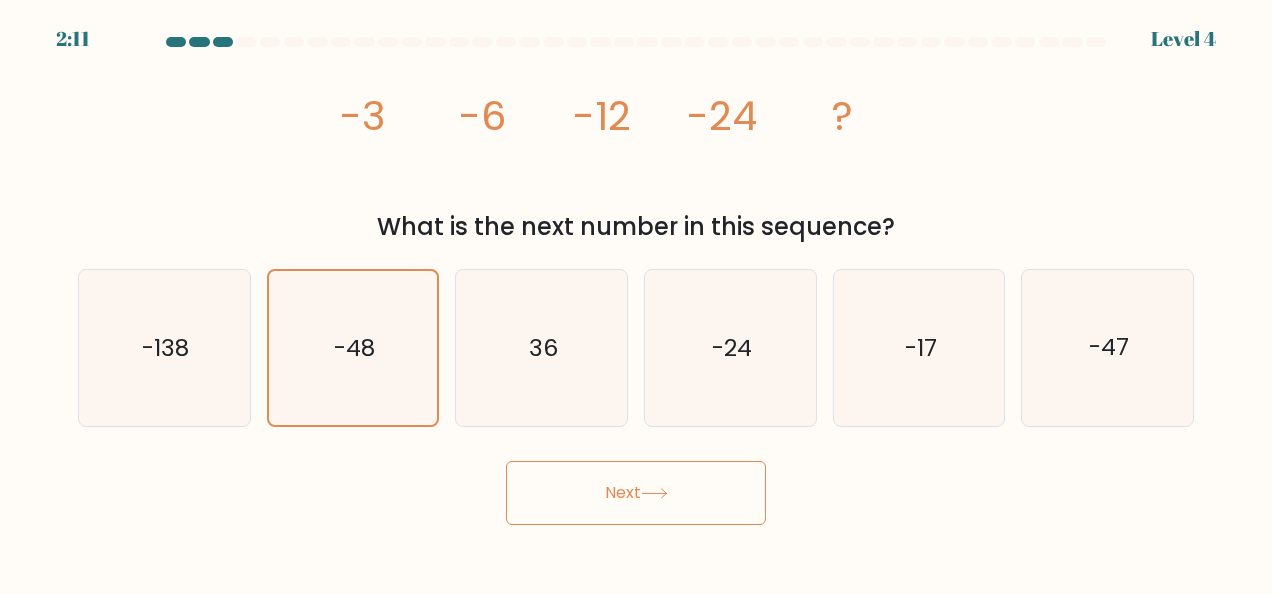 click on "Next" at bounding box center (636, 493) 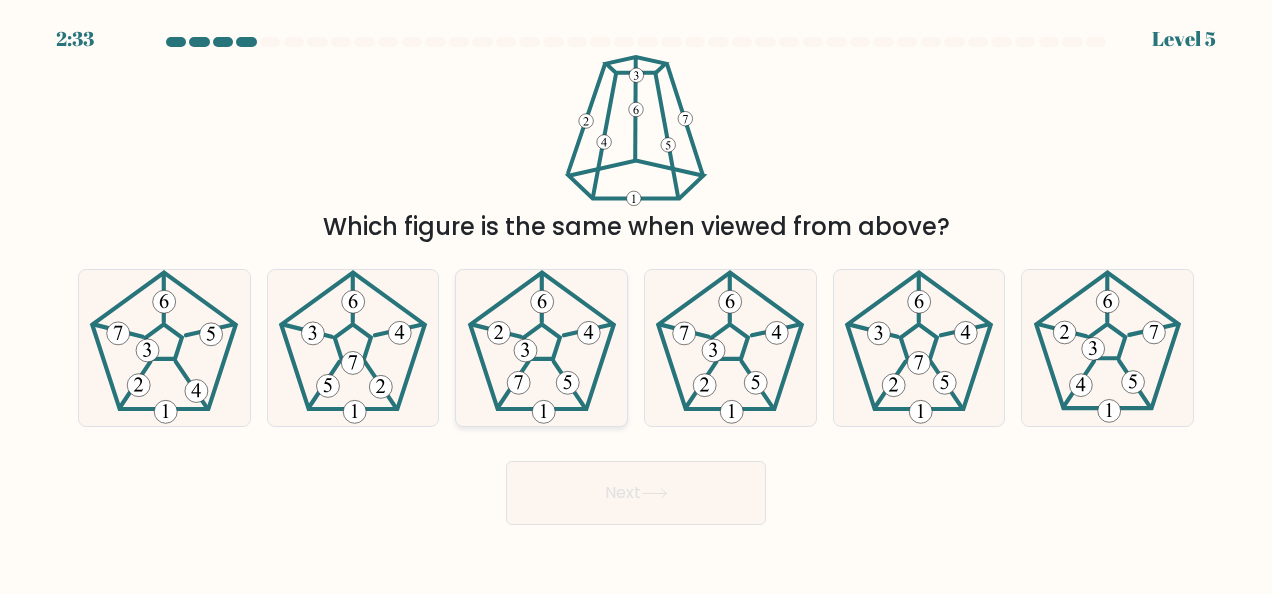 click 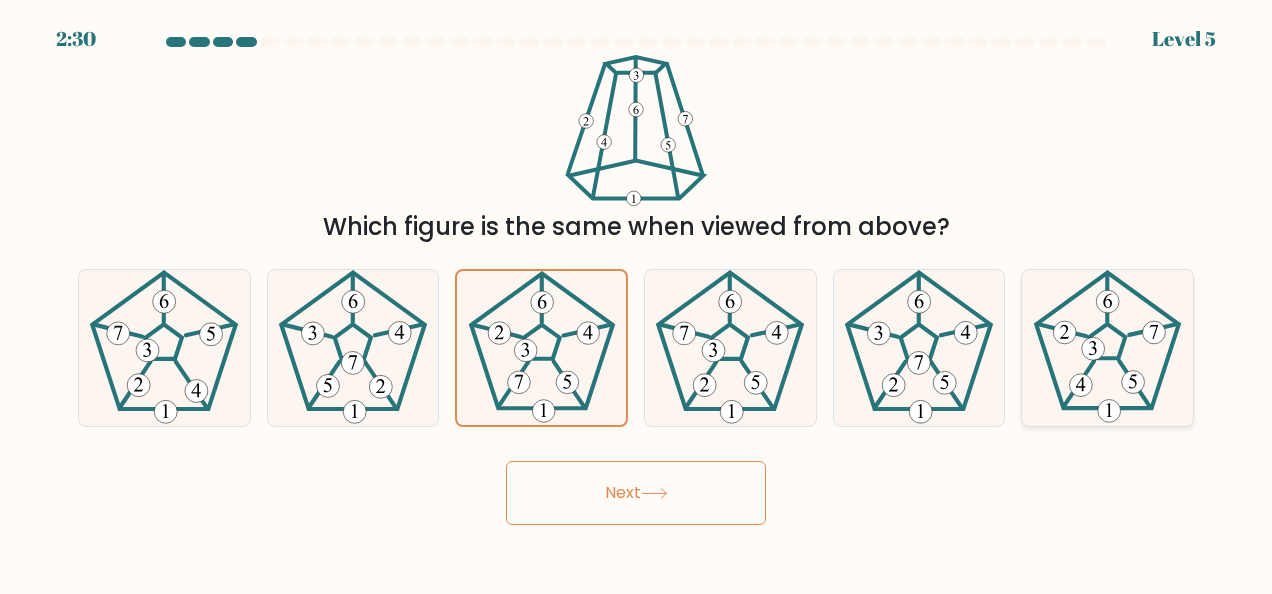 click 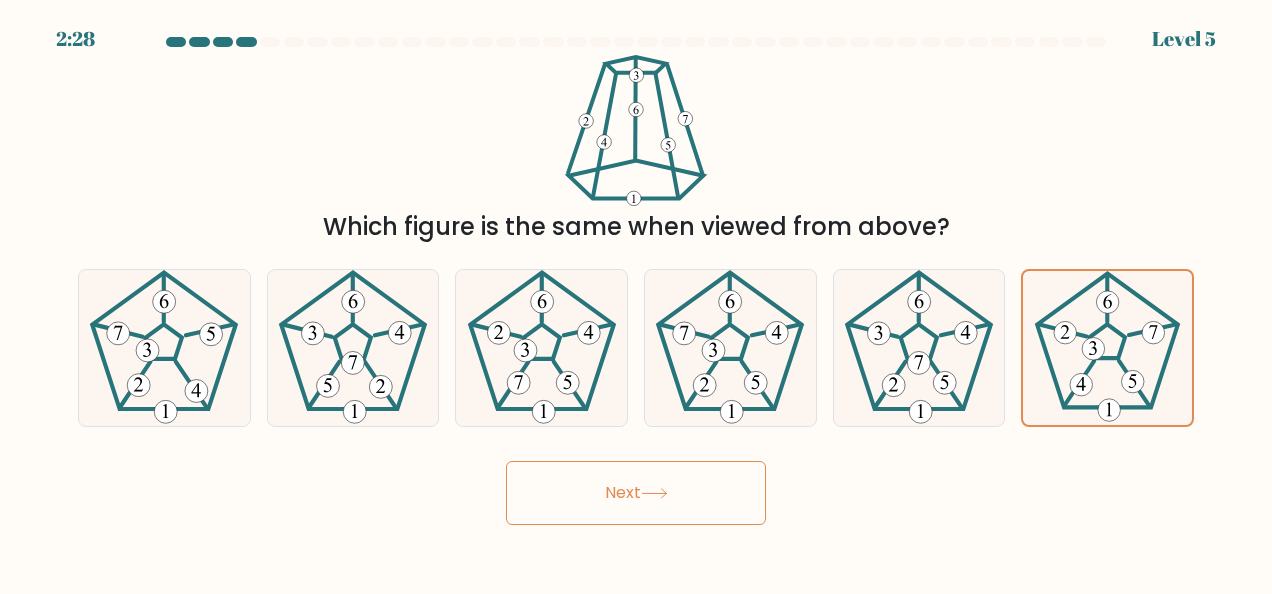 click on "Next" at bounding box center (636, 493) 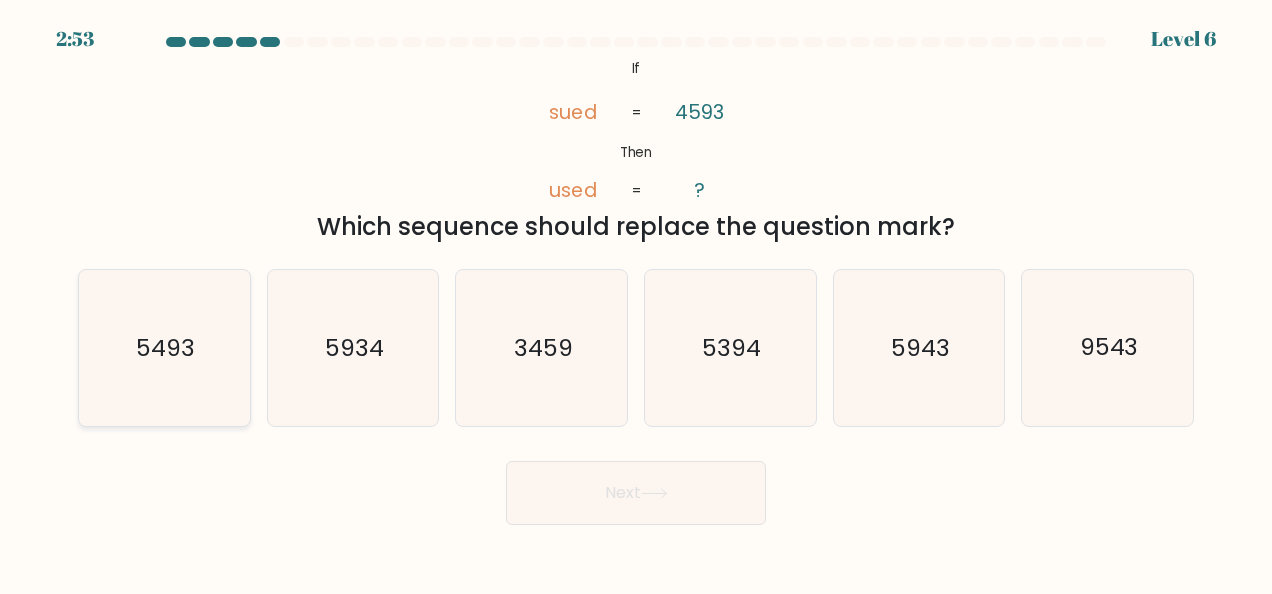 click on "5493" 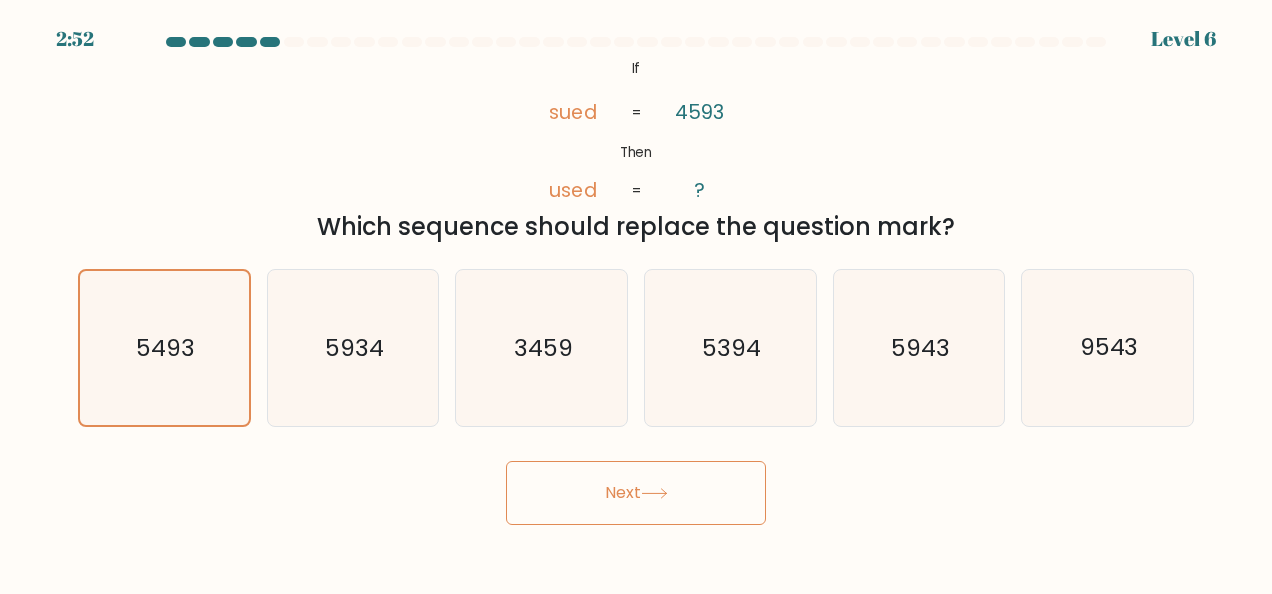 click on "Next" at bounding box center [636, 493] 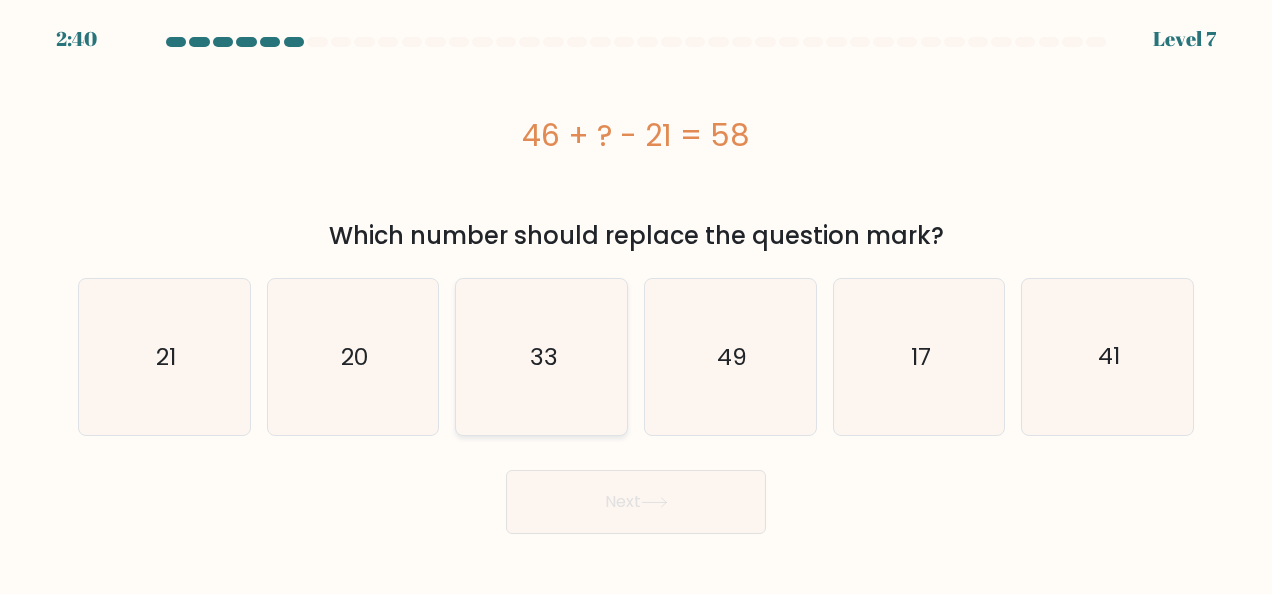 click on "33" 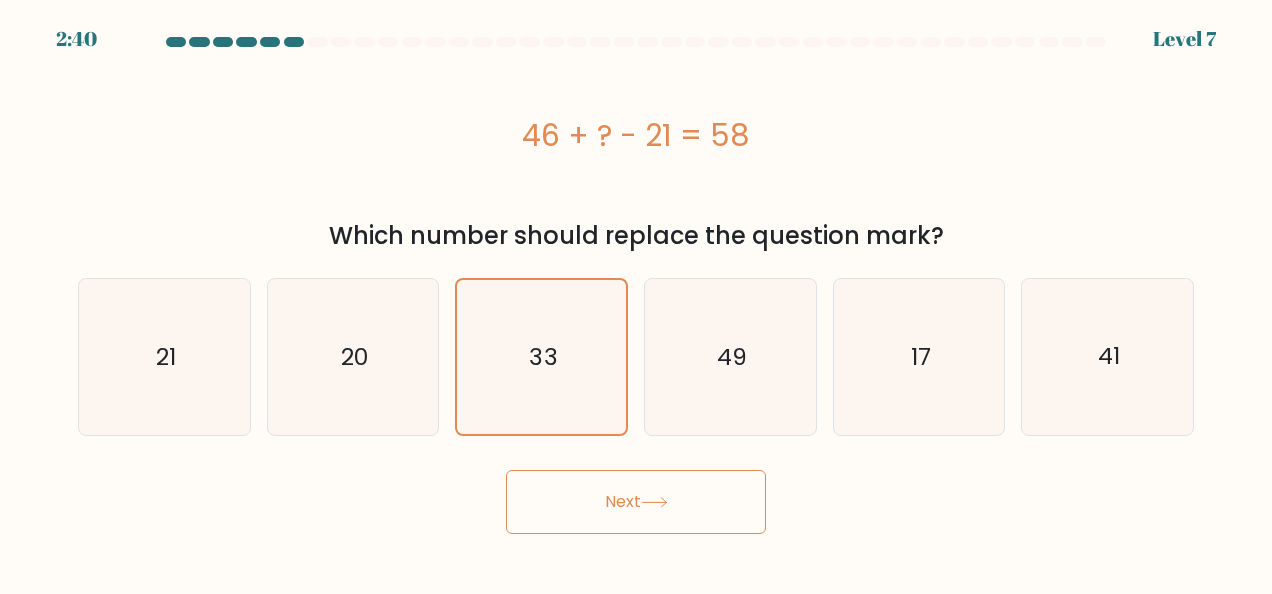 click 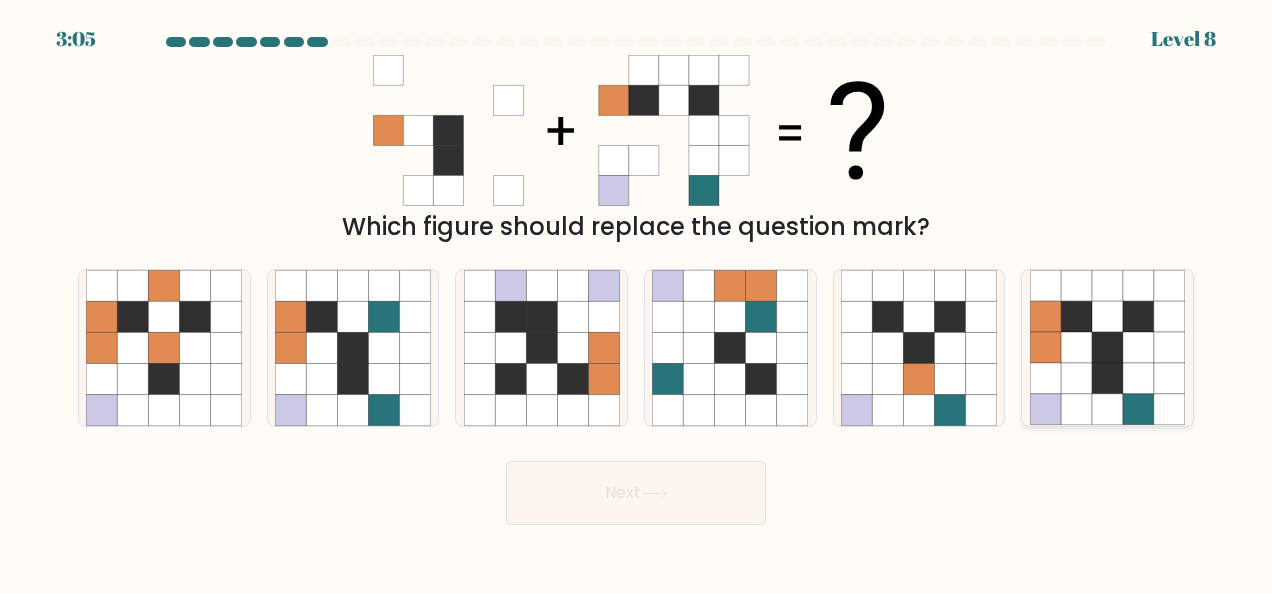 click 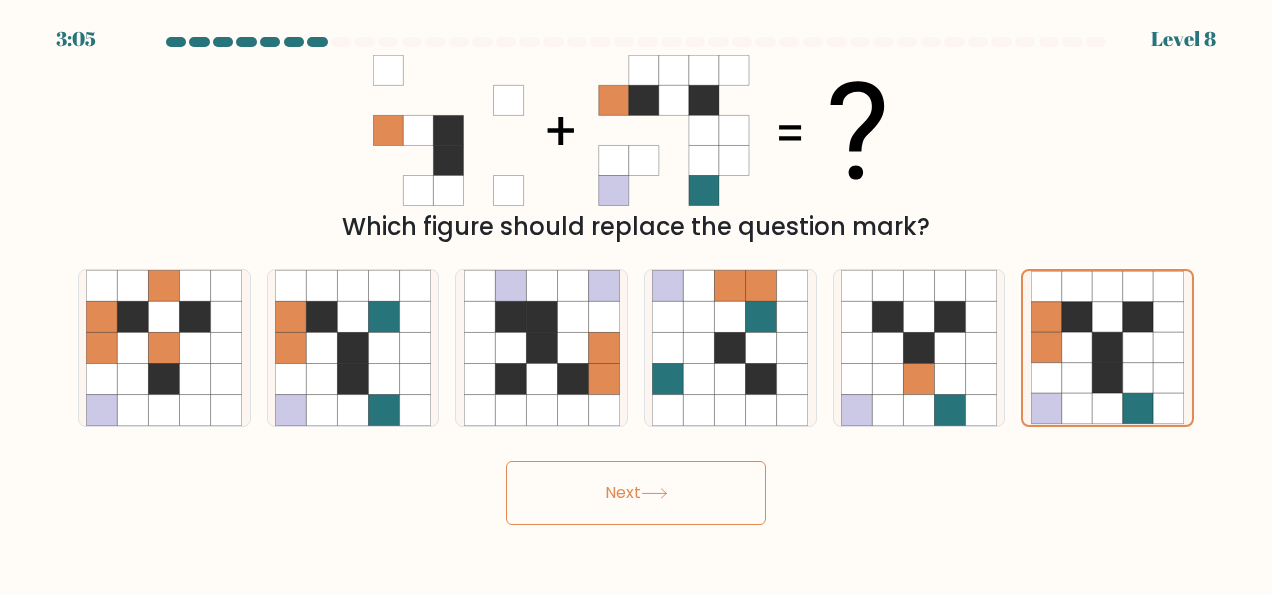 click on "Next" at bounding box center (636, 493) 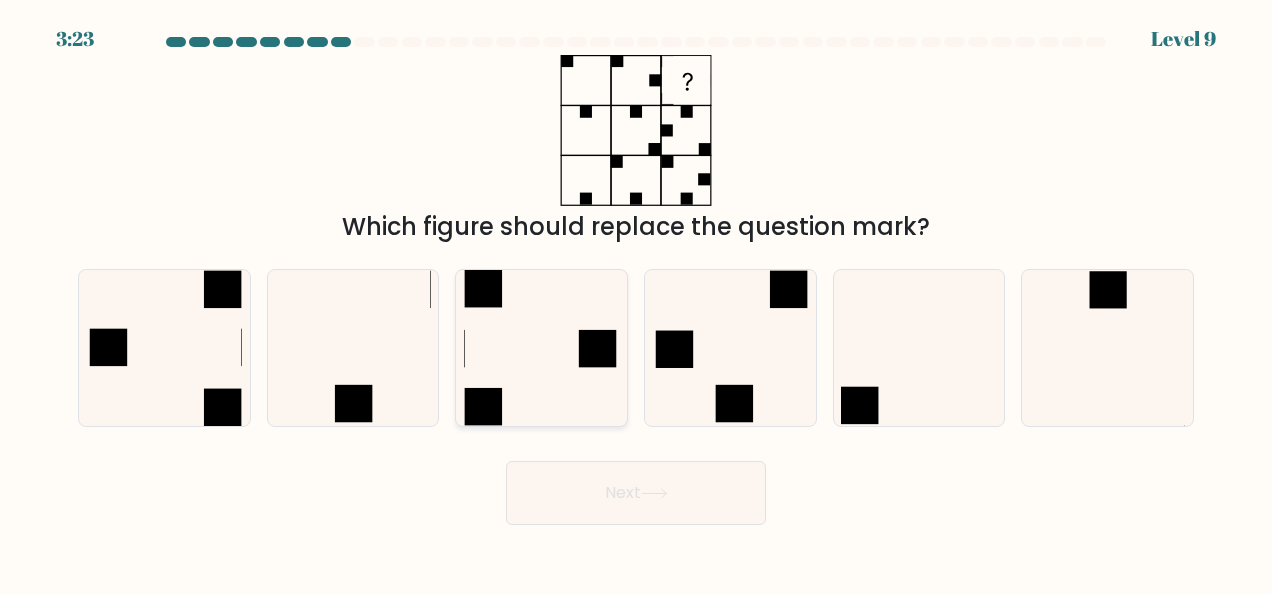click 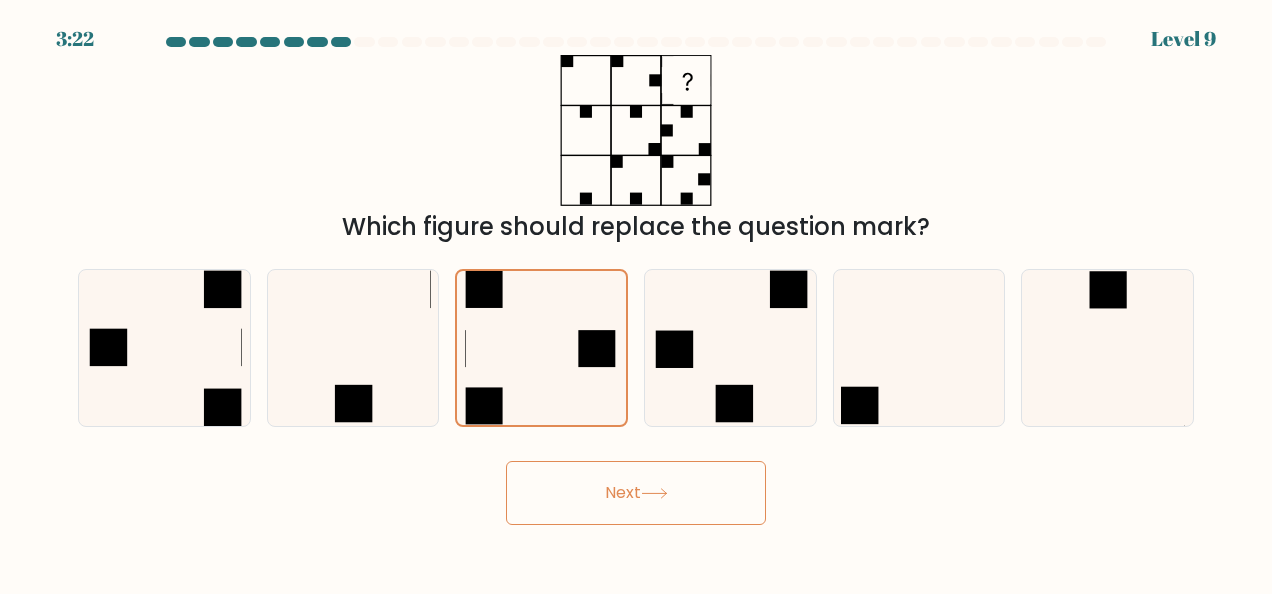 click on "Next" at bounding box center [636, 493] 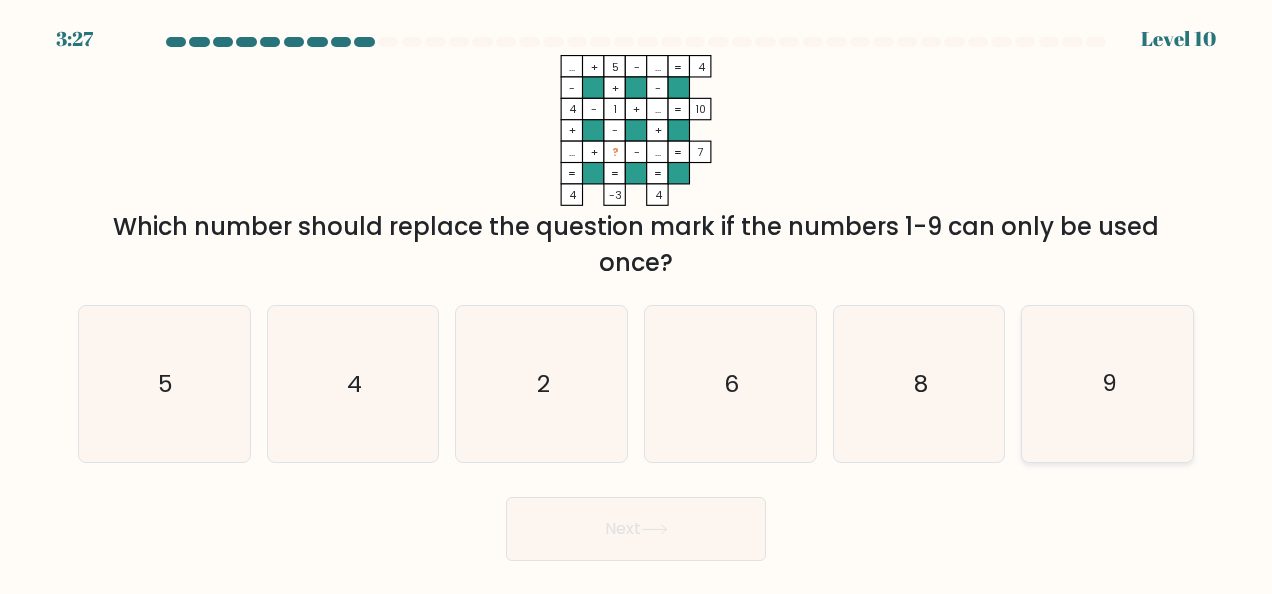 click on "9" 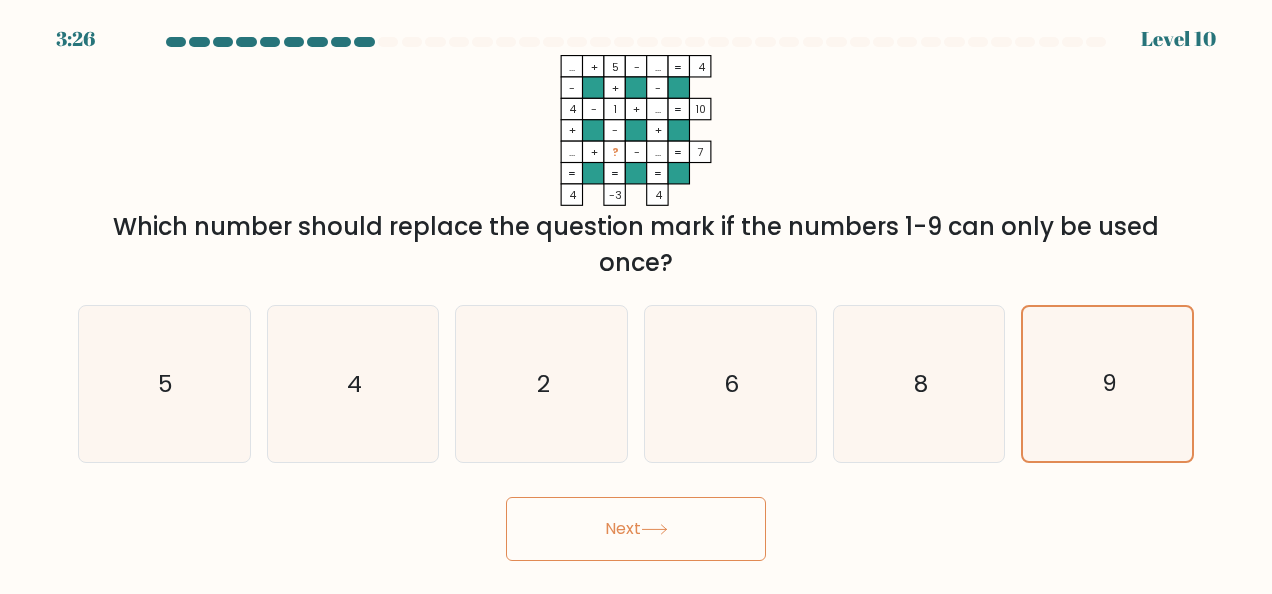 click on "Next" at bounding box center (636, 529) 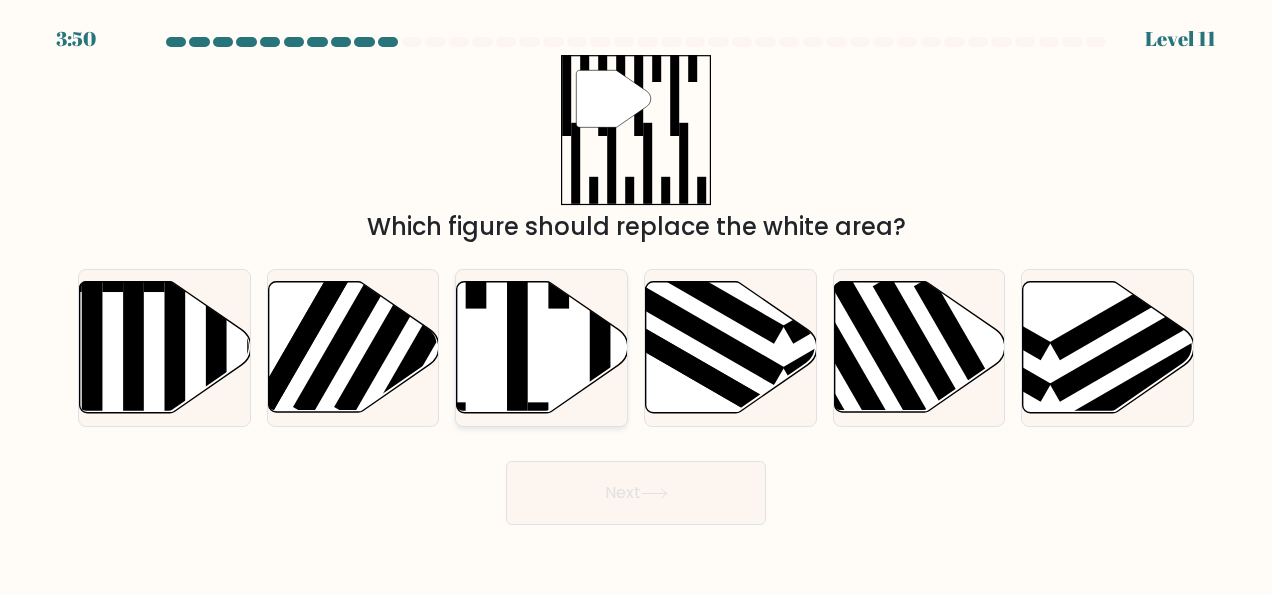 click 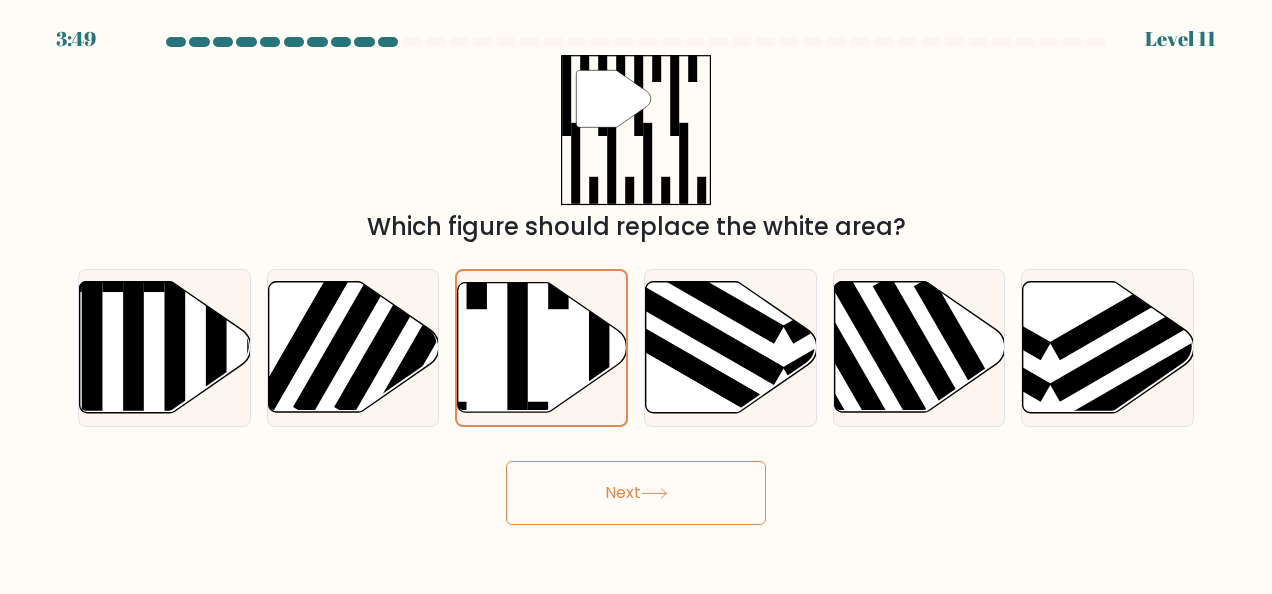 click on "Next" at bounding box center (636, 493) 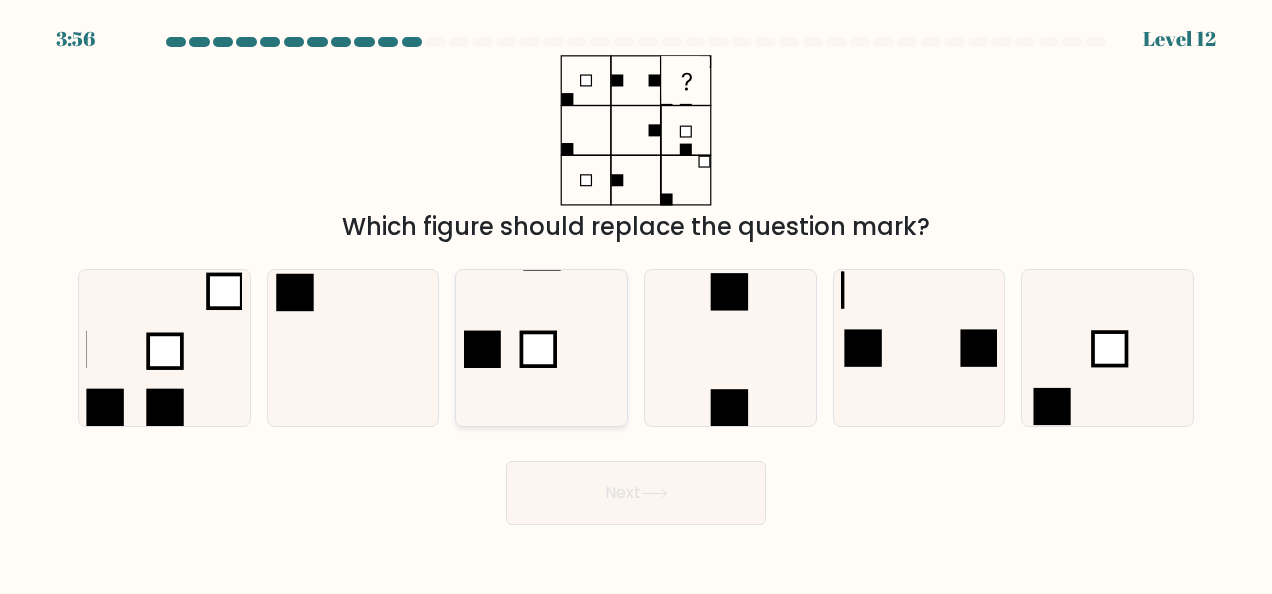click 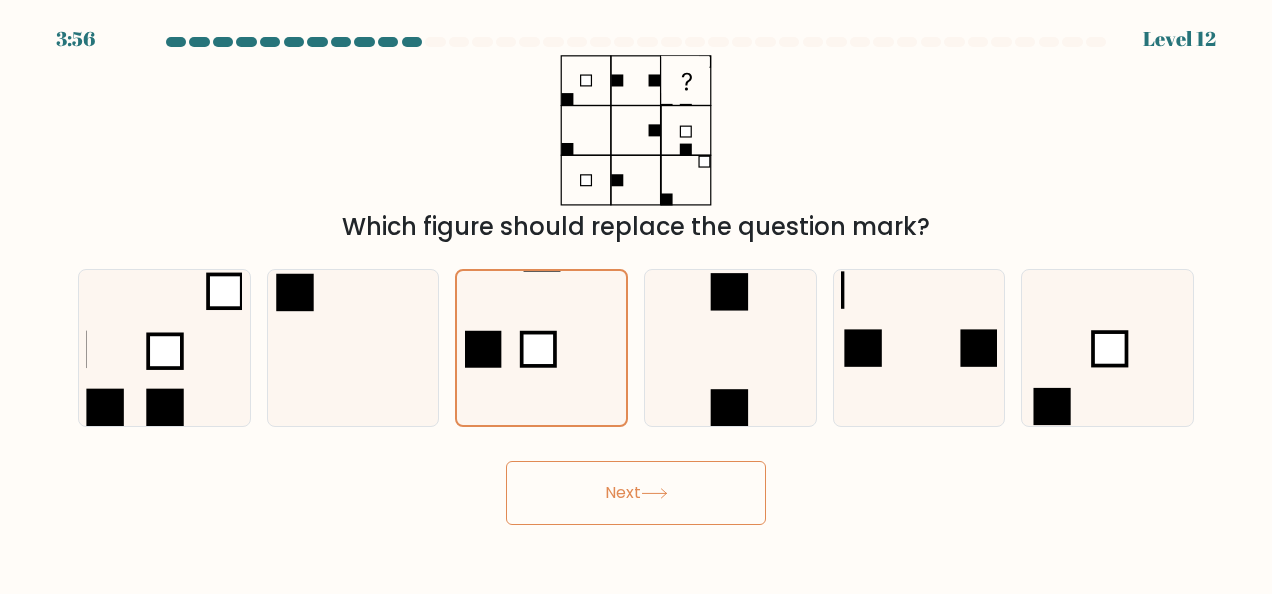 click on "Next" at bounding box center (636, 493) 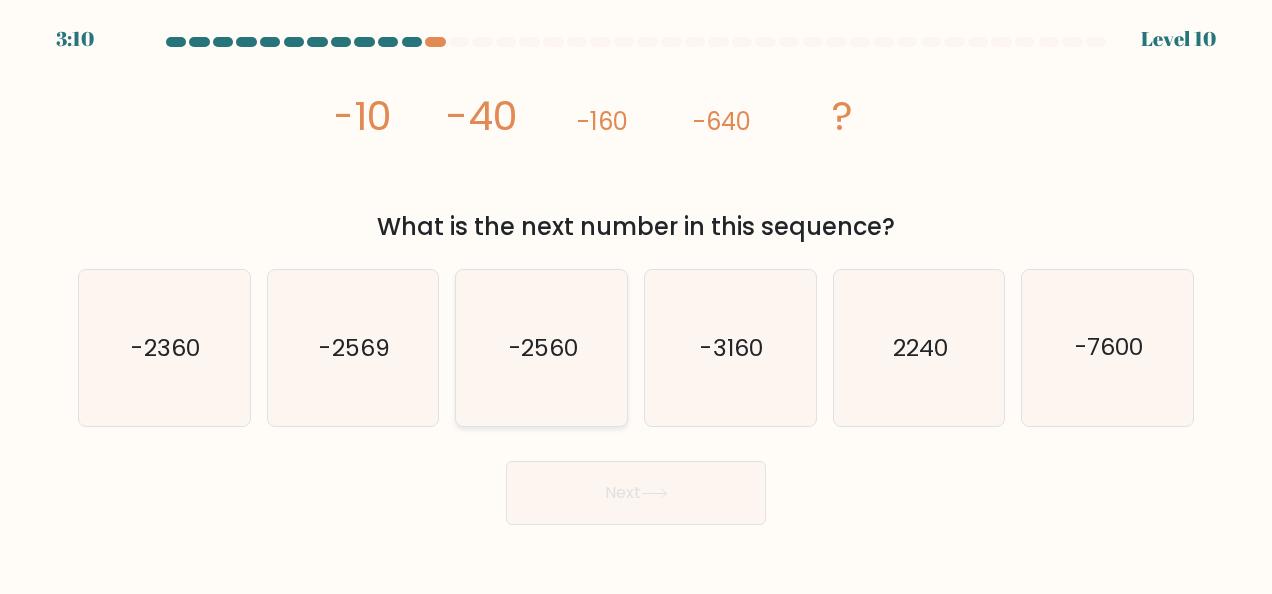 click on "-2560" 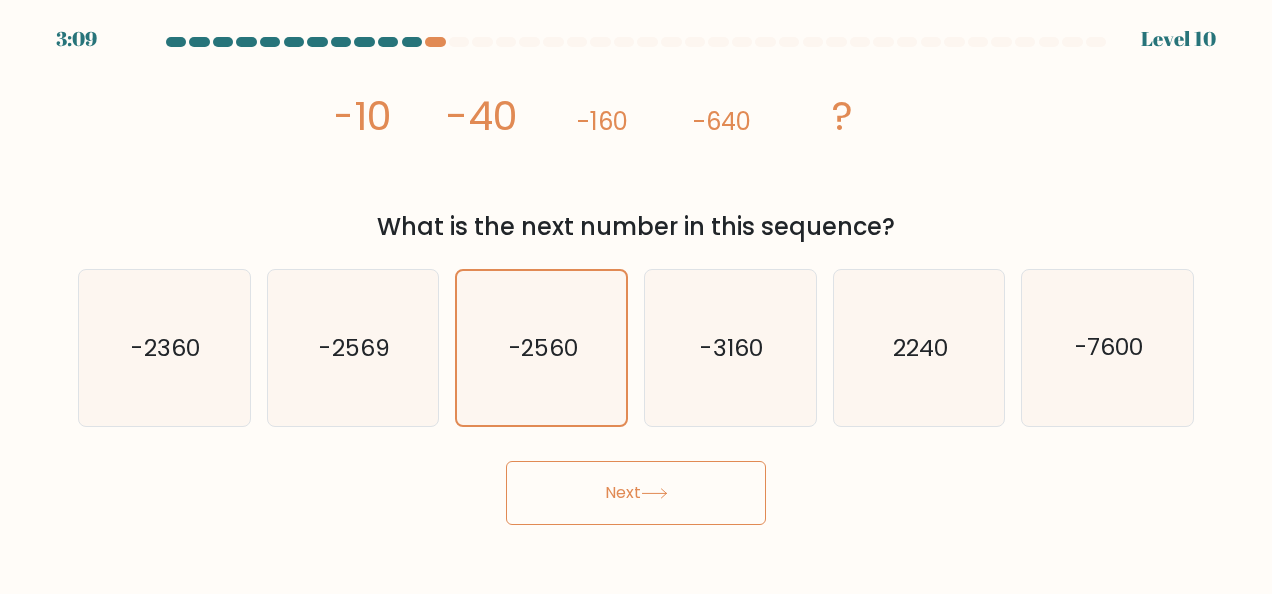 click on "Next" at bounding box center (636, 493) 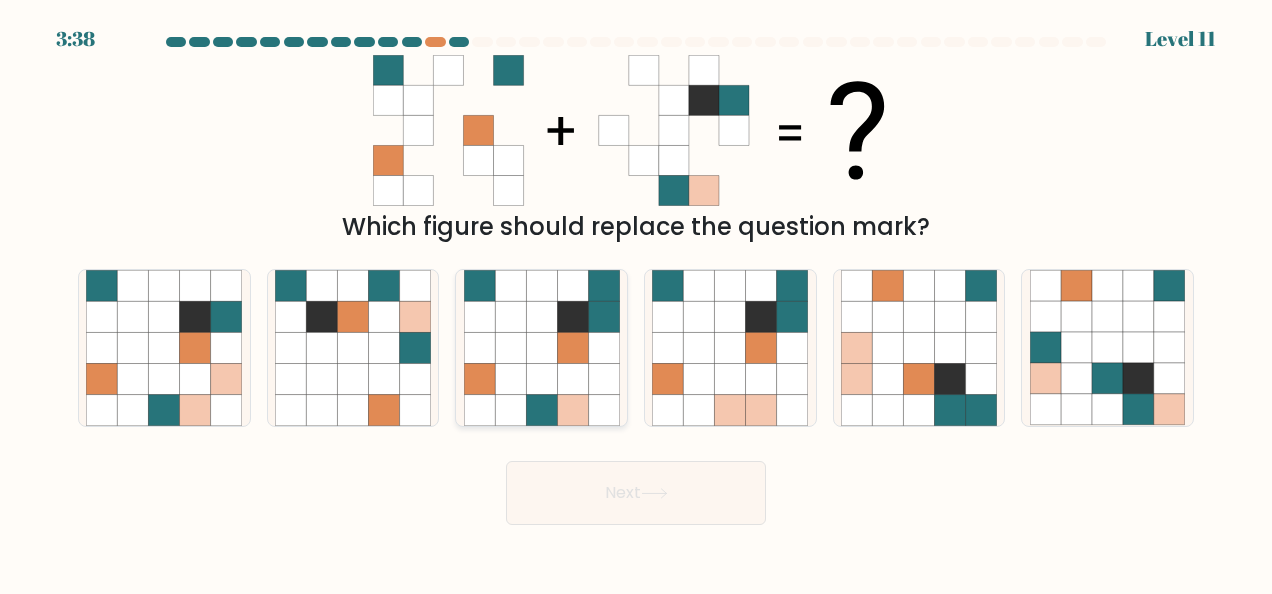 click 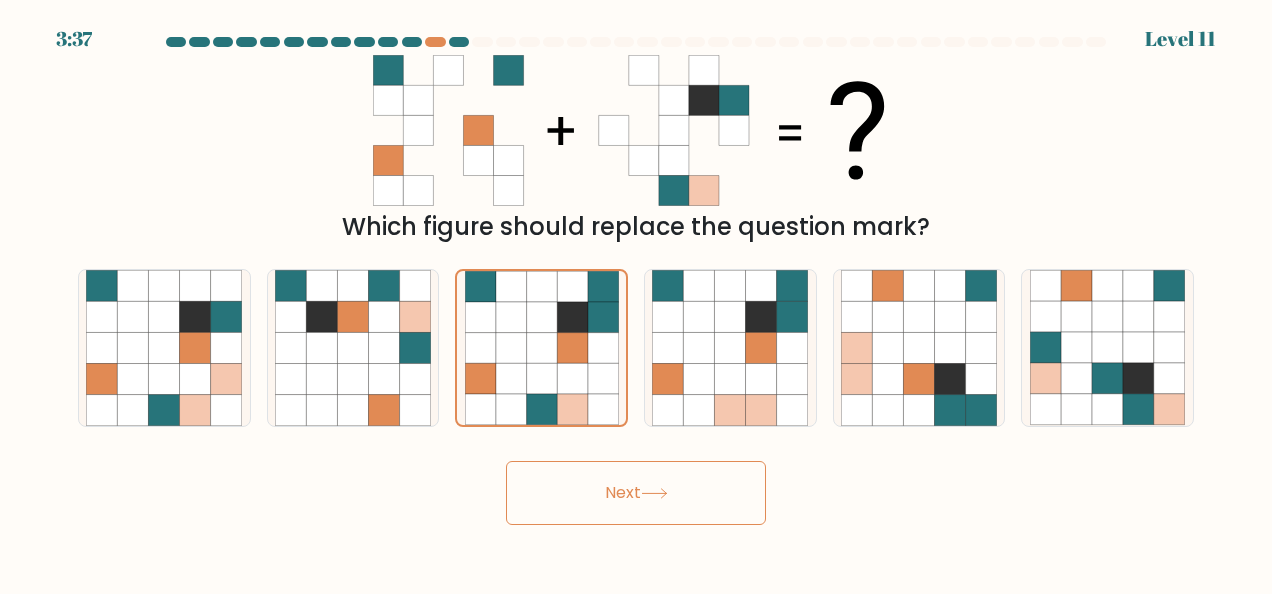 click on "3:37
Level 11" at bounding box center (636, 297) 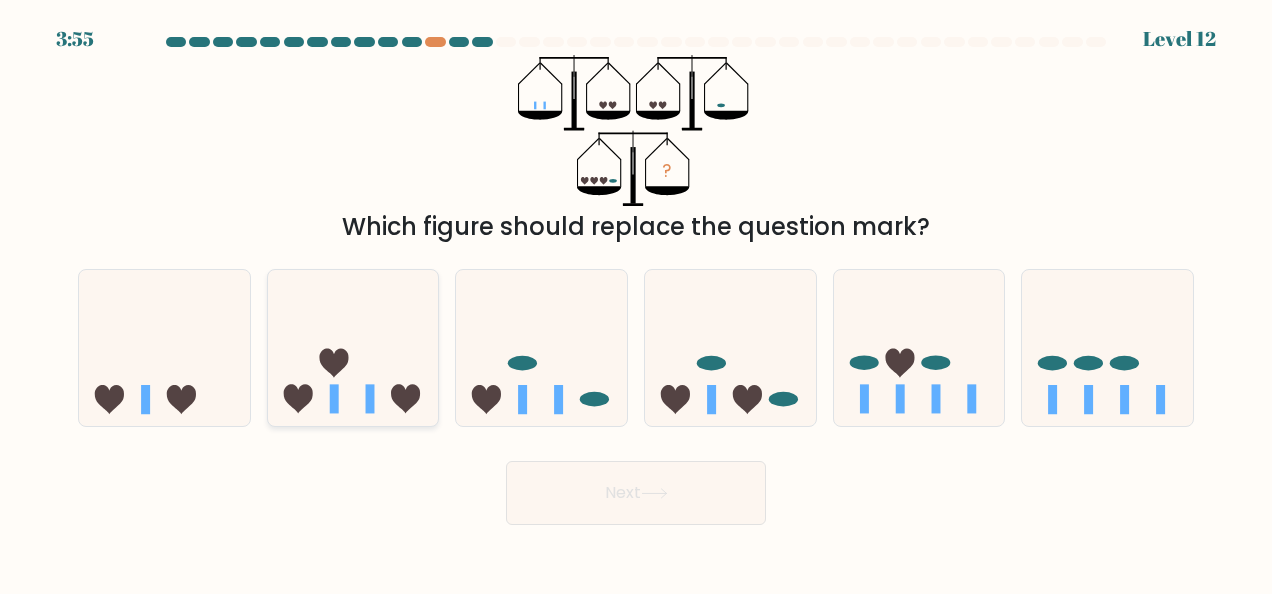 click 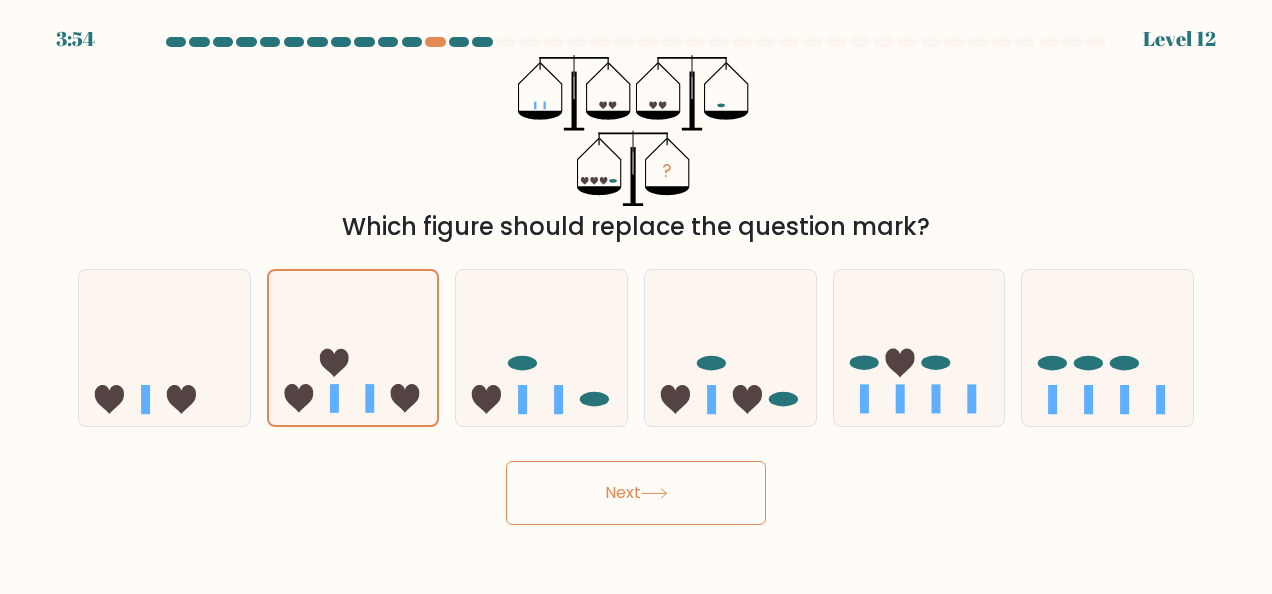 click on "Next" at bounding box center (636, 493) 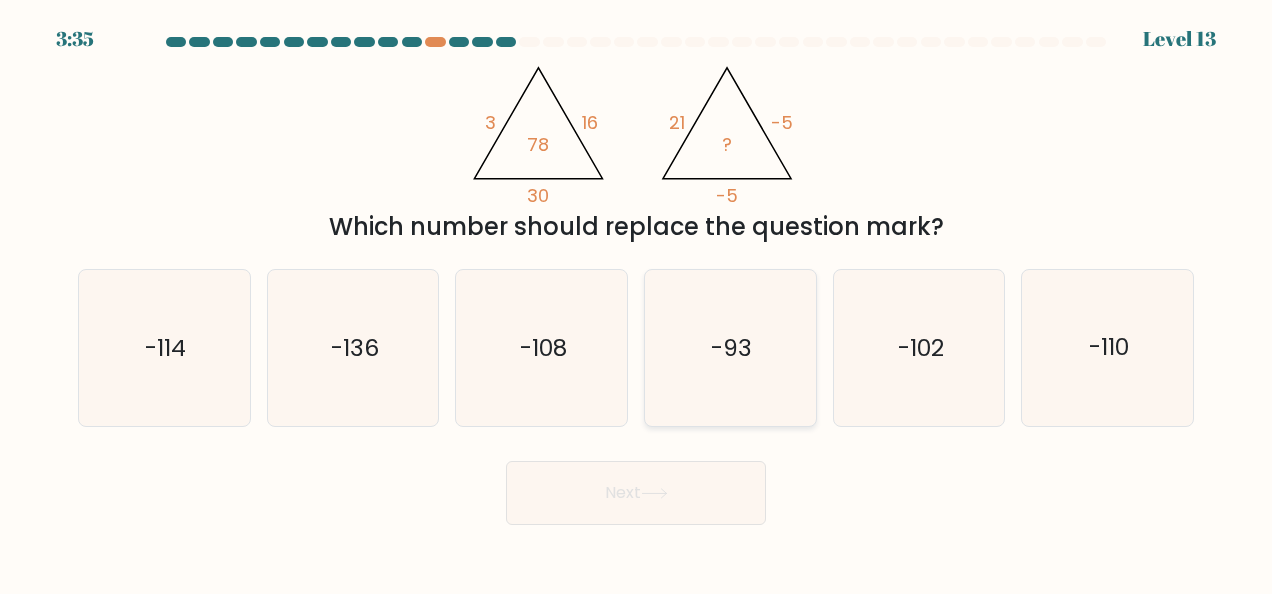click on "-93" 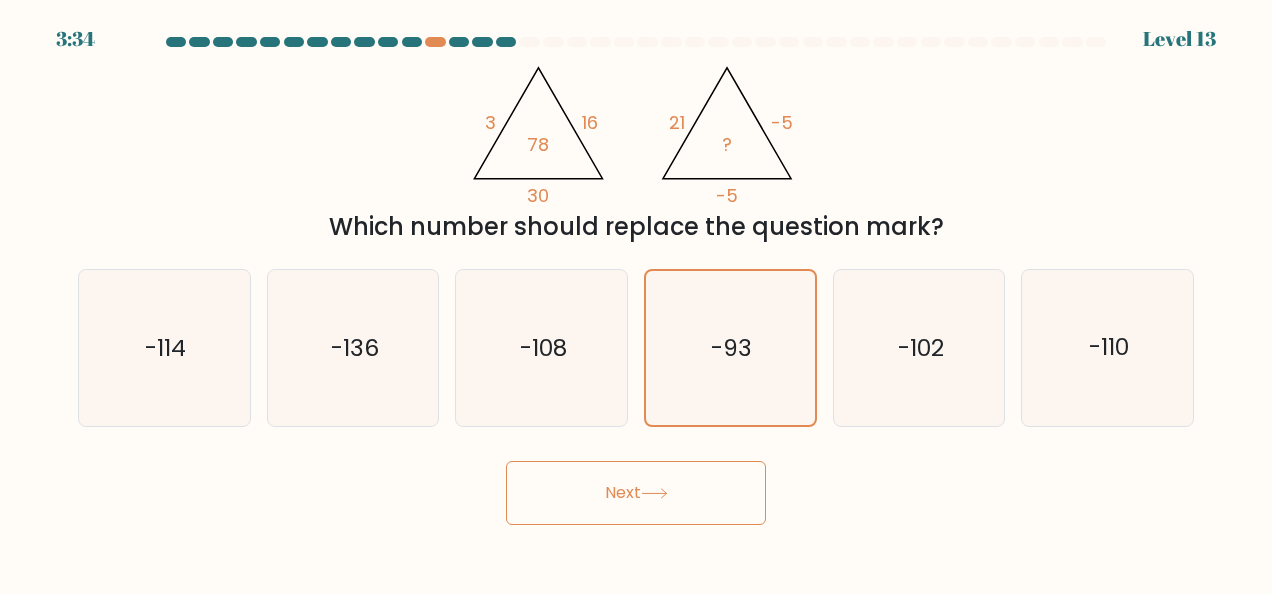 click on "Next" at bounding box center [636, 493] 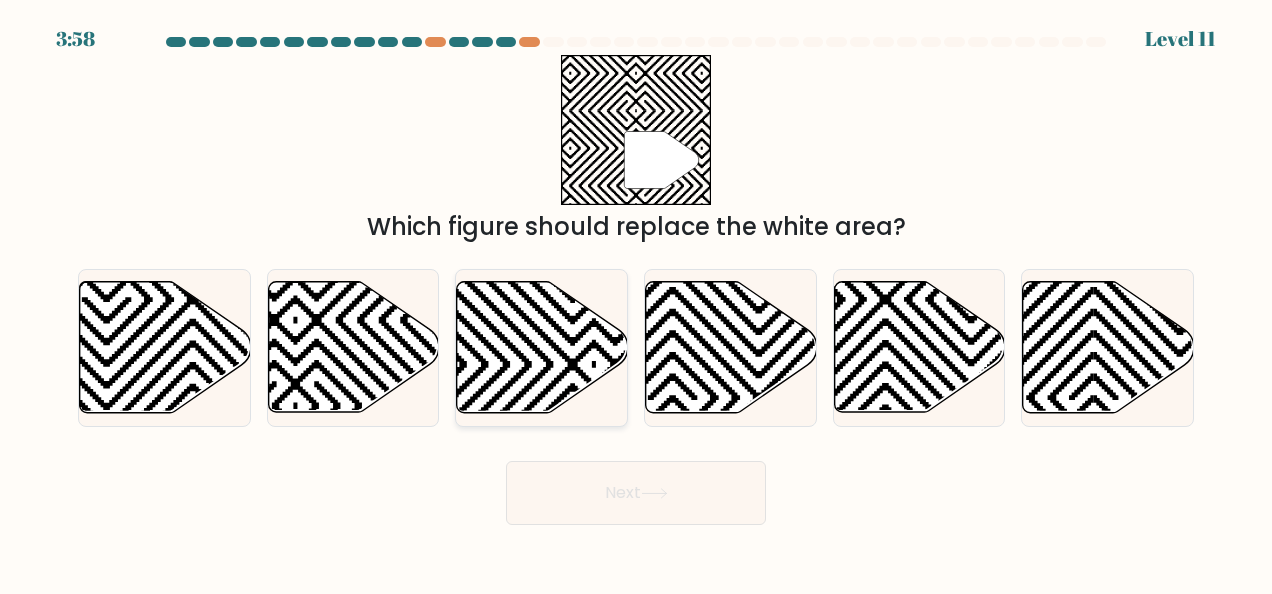 click 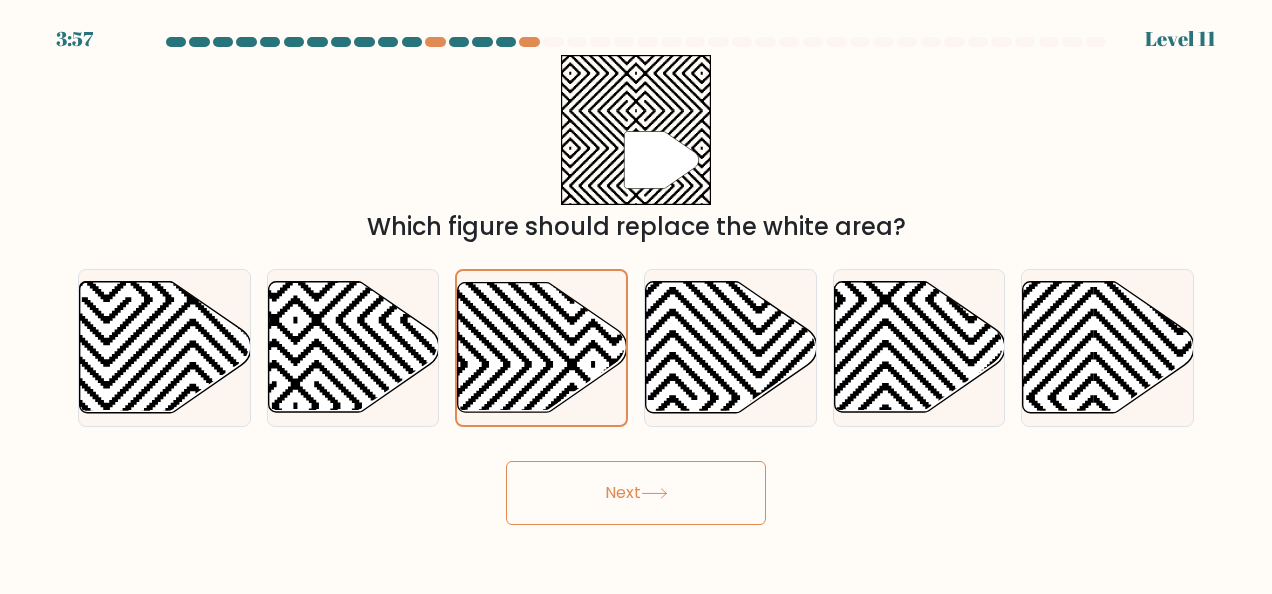 click on "Next" at bounding box center (636, 493) 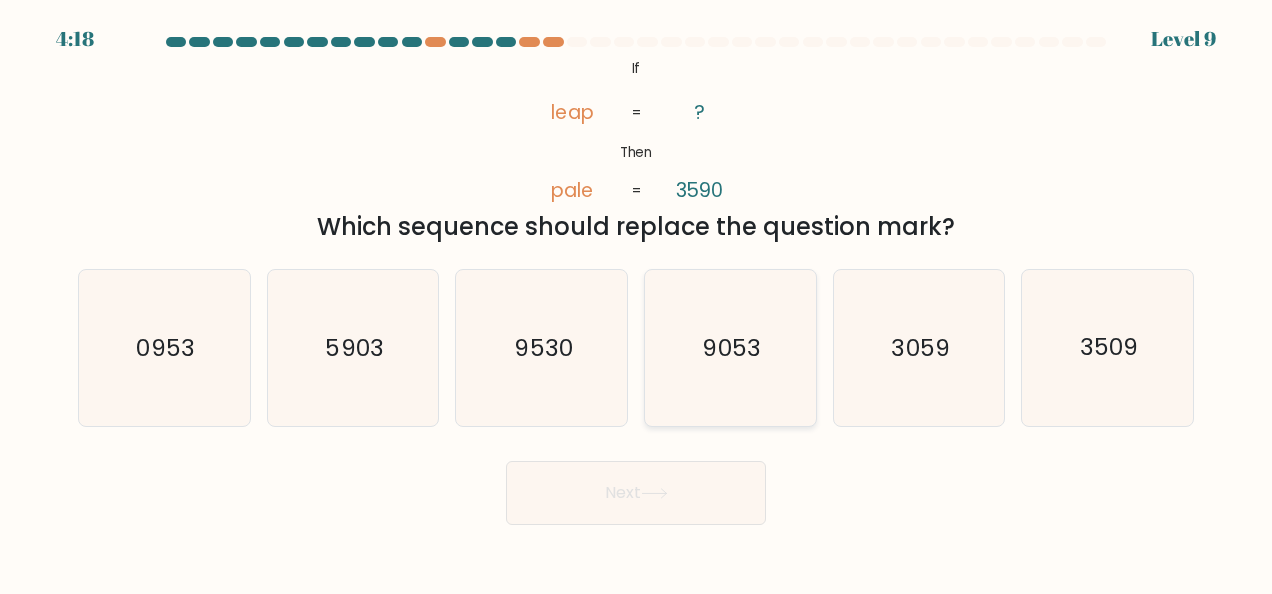 click on "9053" 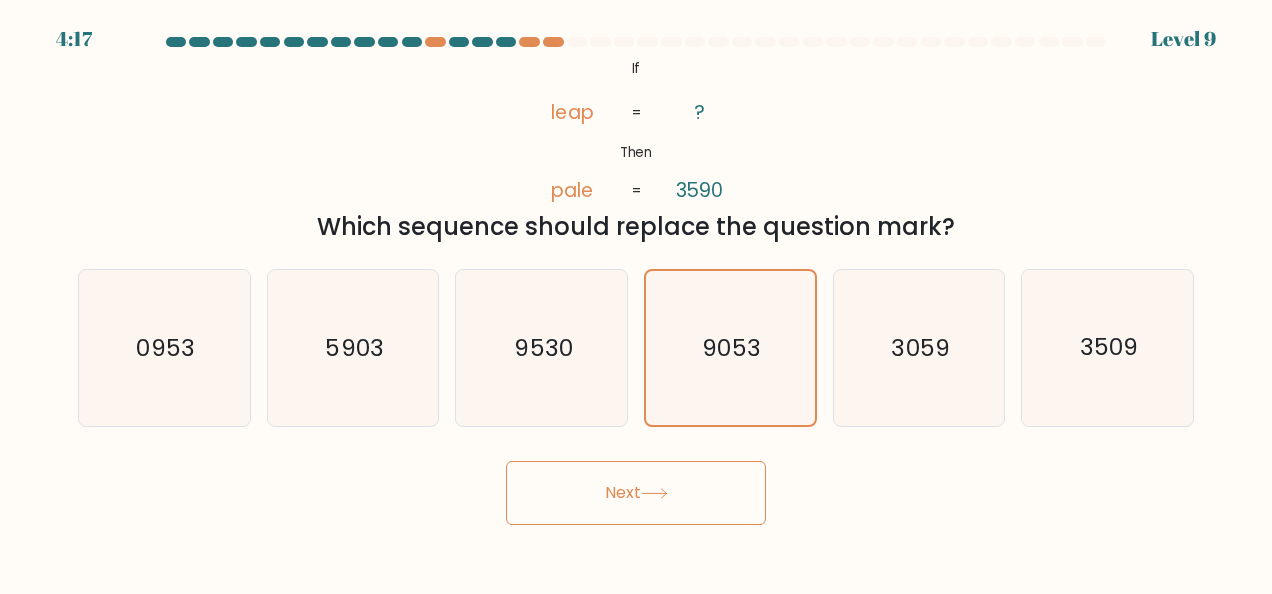 click on "Next" at bounding box center (636, 493) 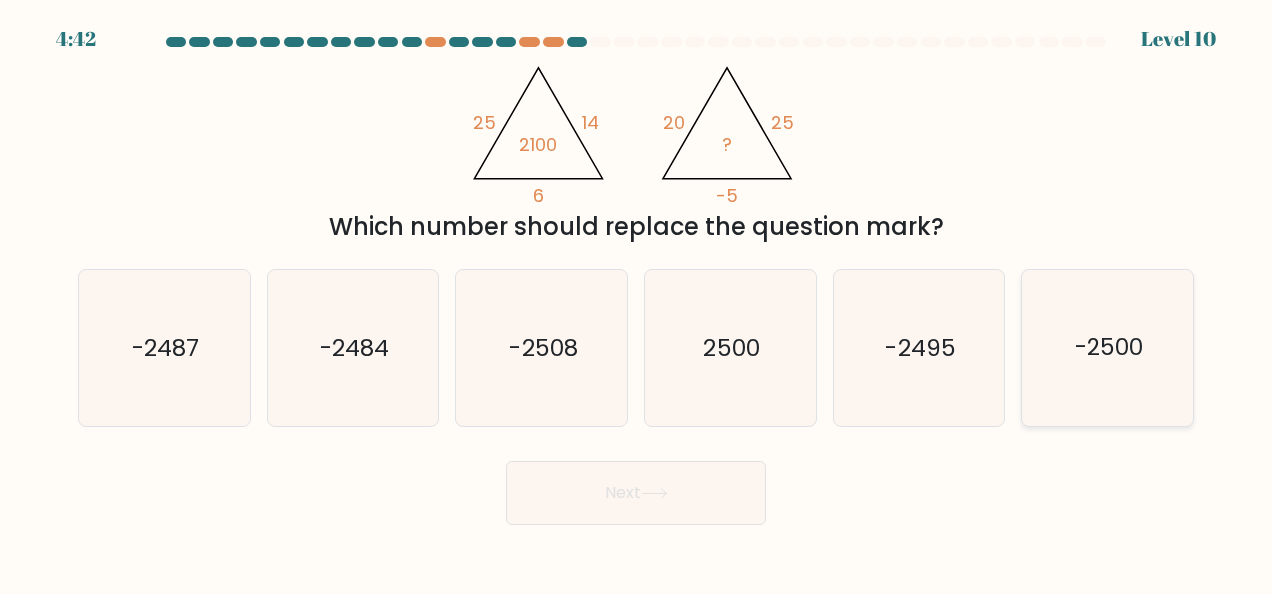 click on "-2500" 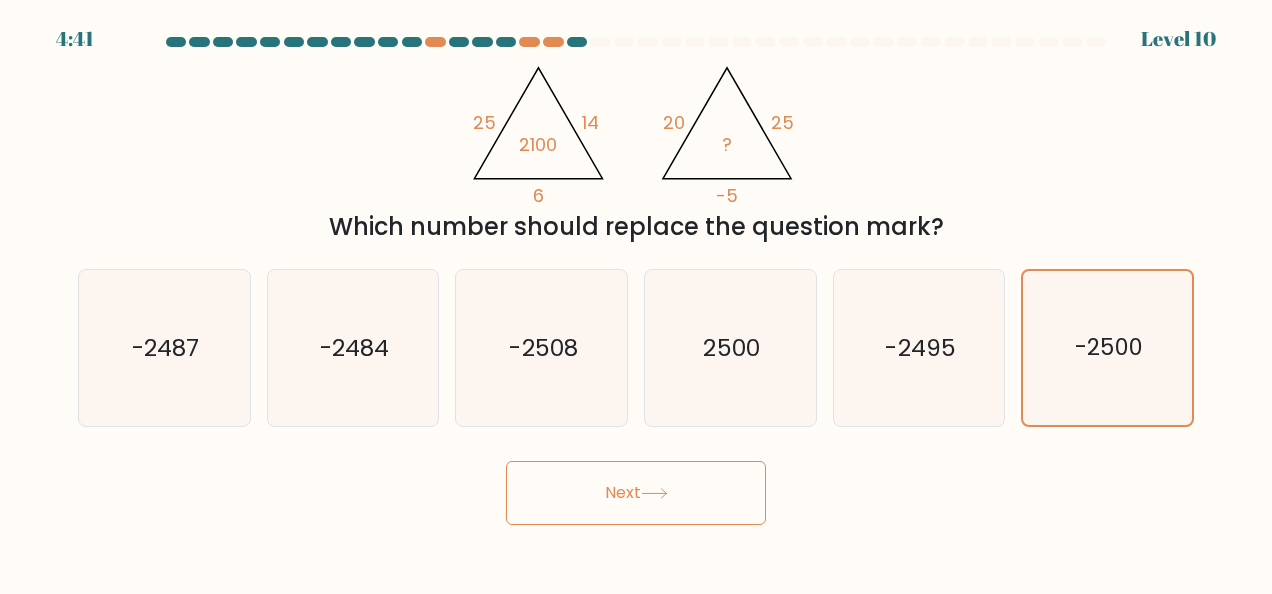 click on "Next" at bounding box center [636, 493] 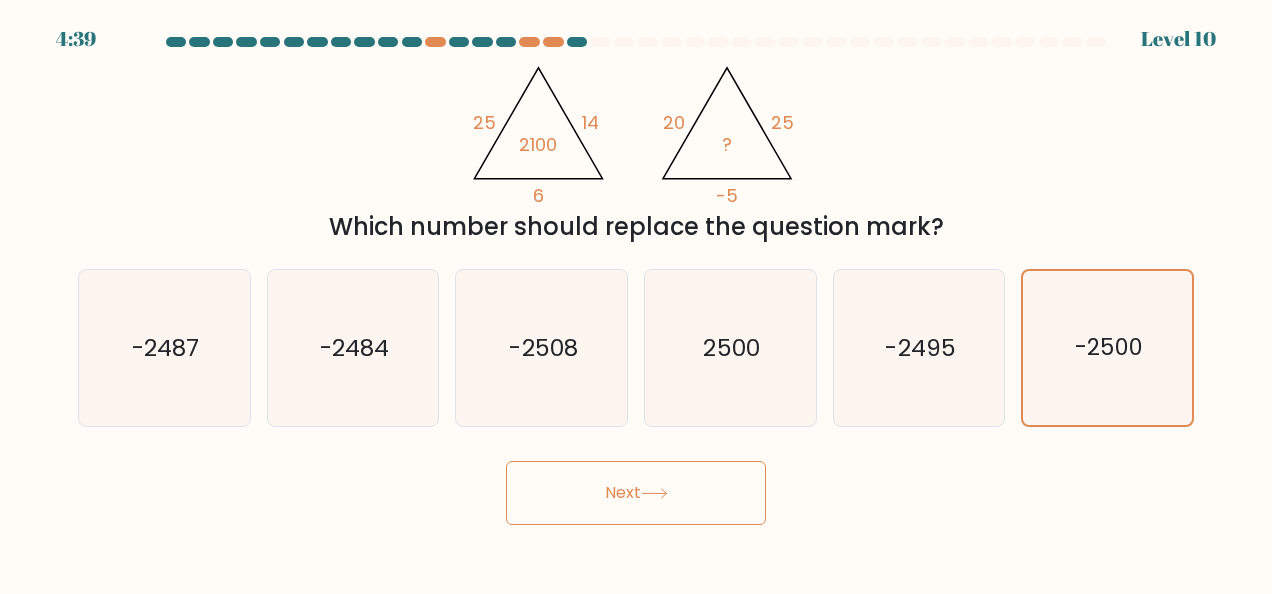 click 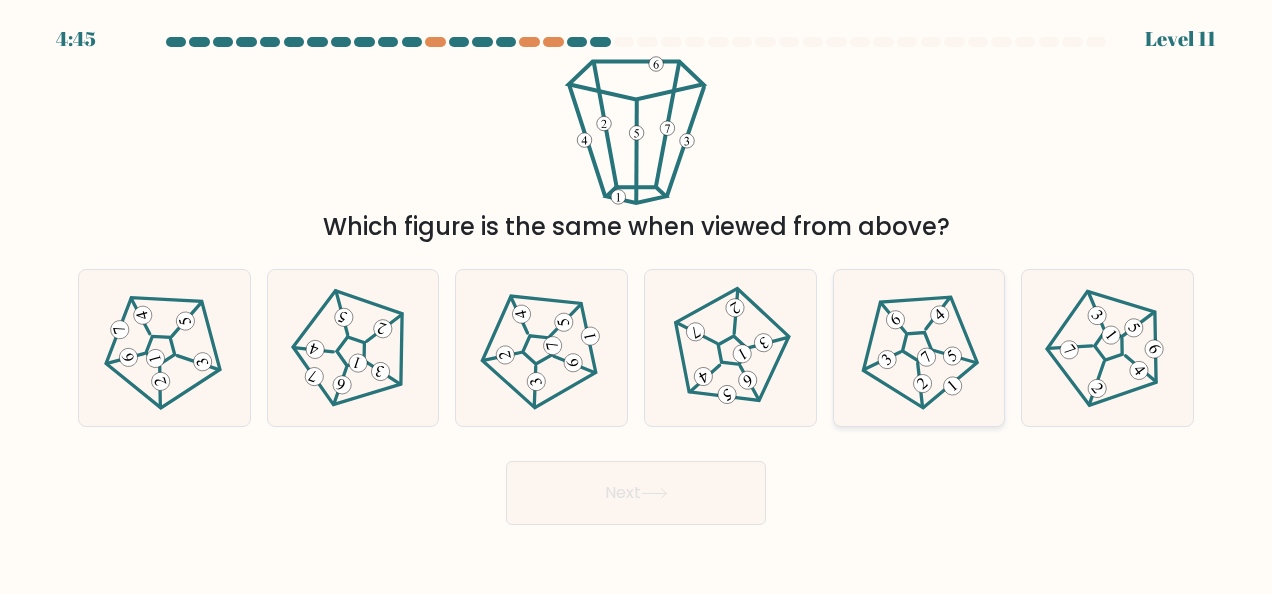 click 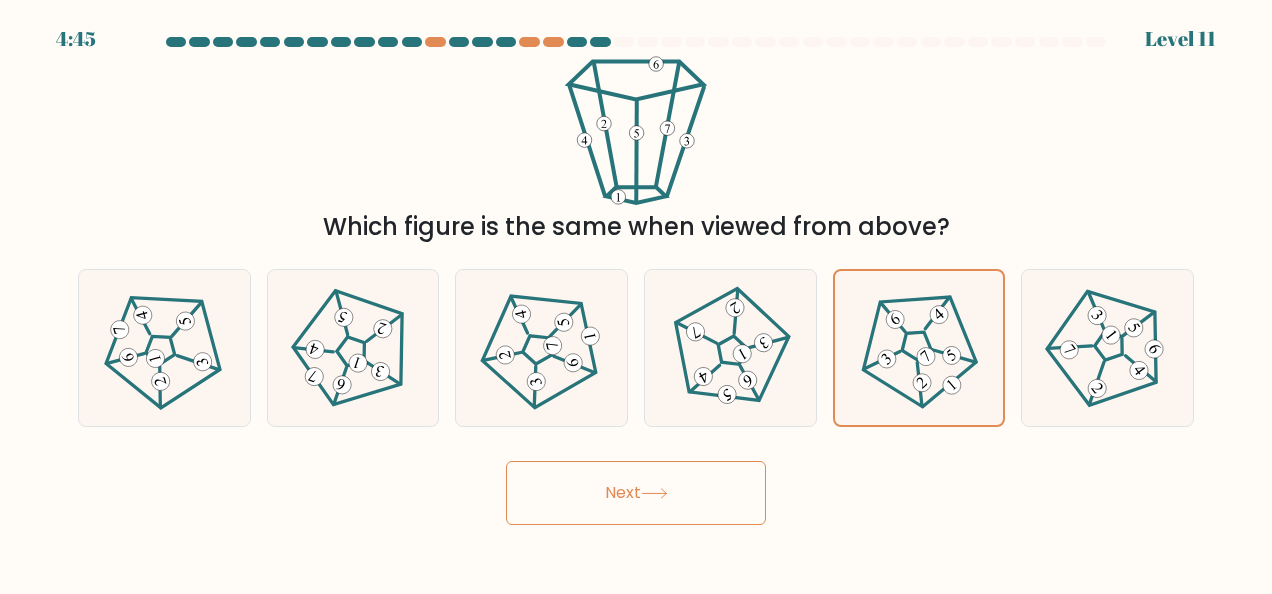 click on "Next" at bounding box center (636, 493) 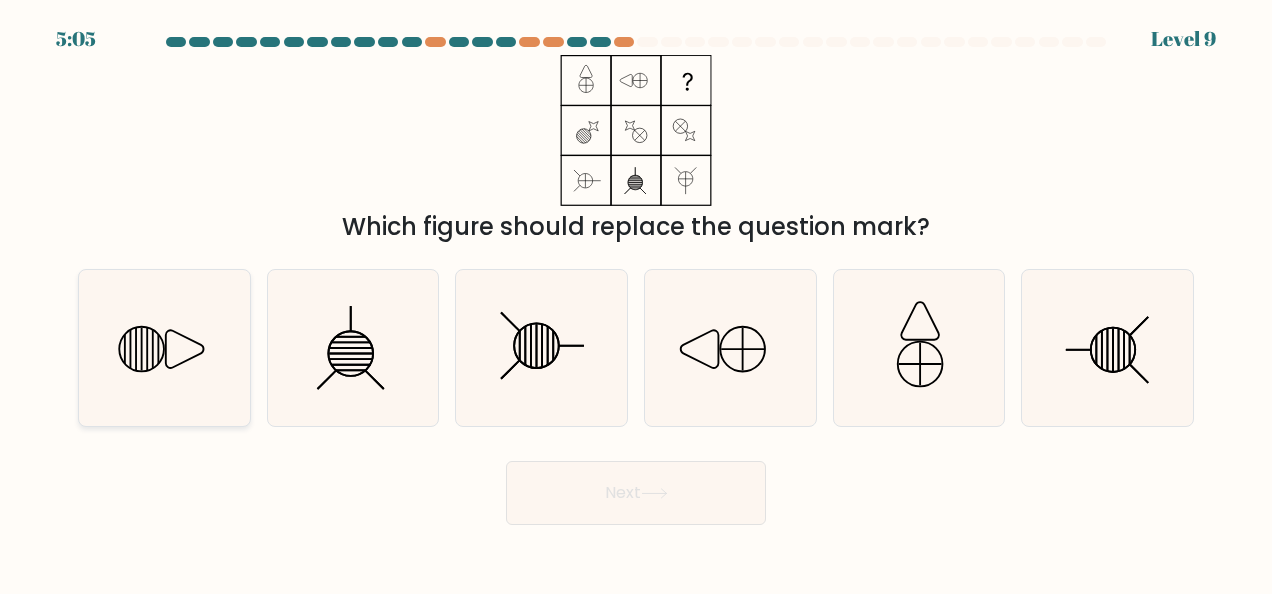 click 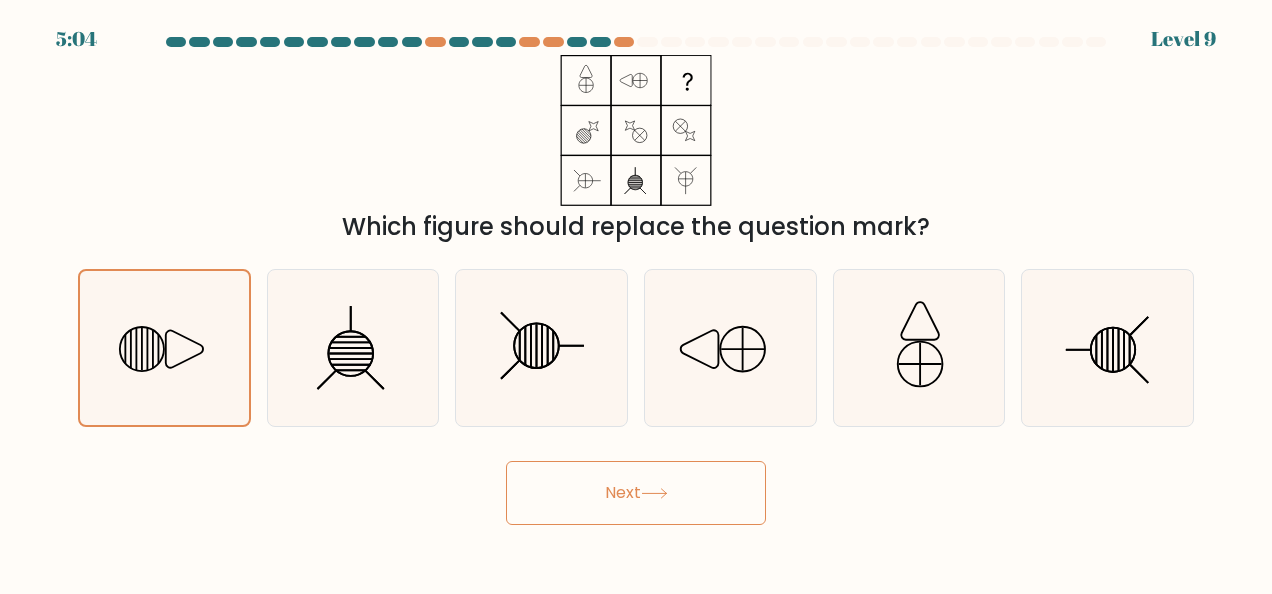 click on "Next" at bounding box center (636, 493) 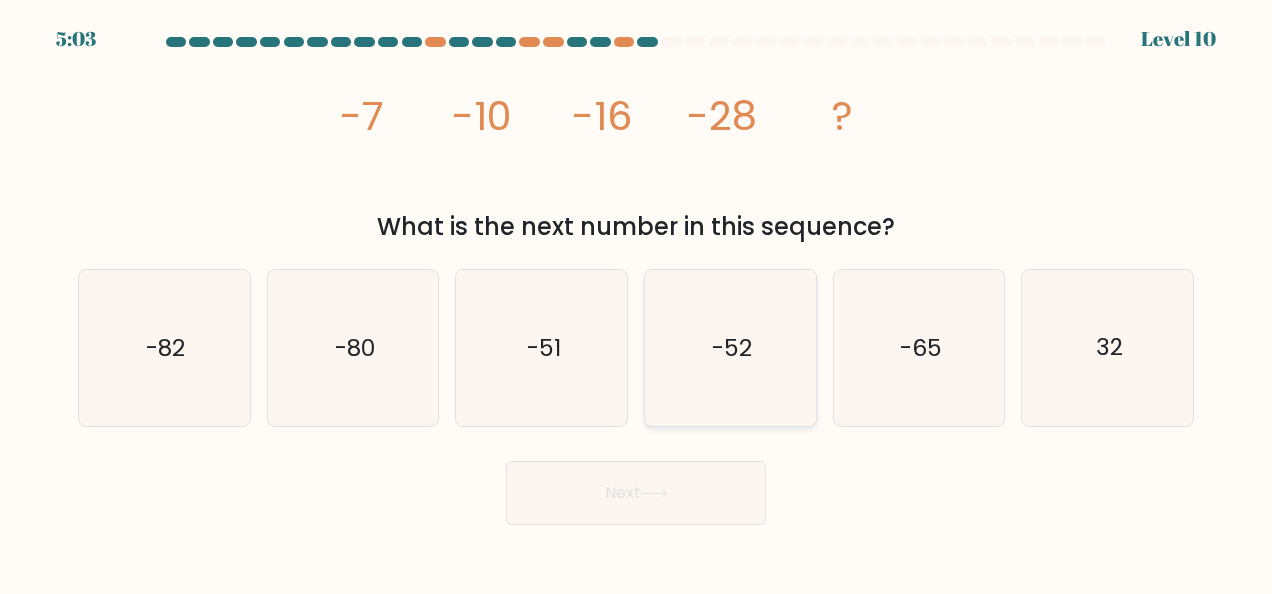click on "-52" 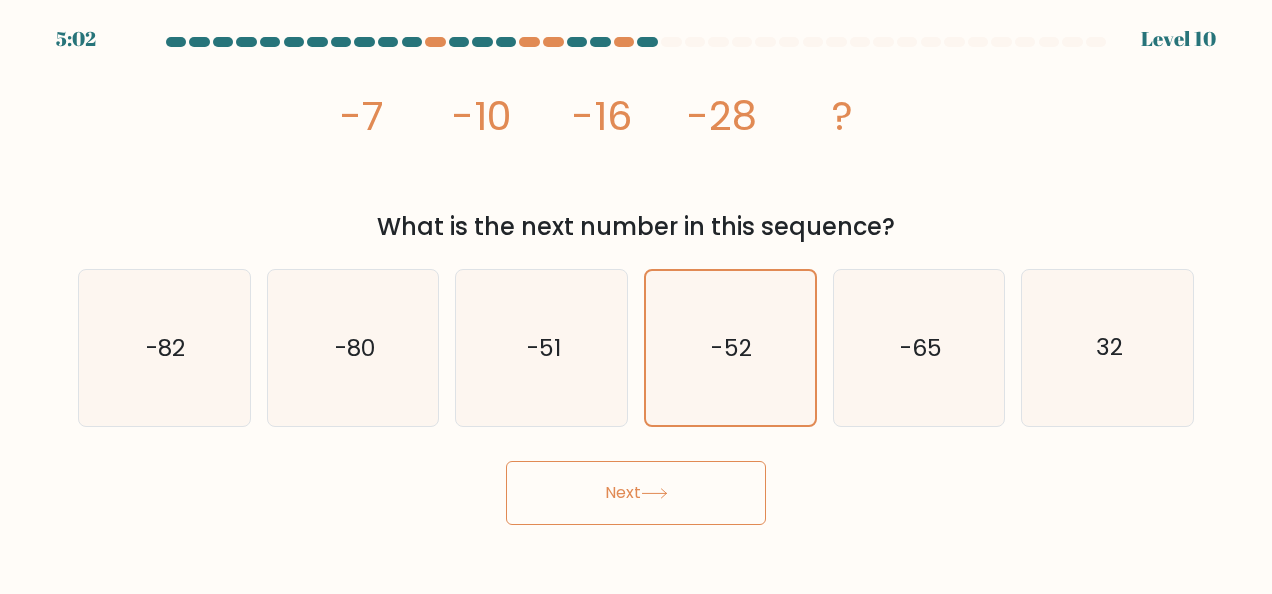 click 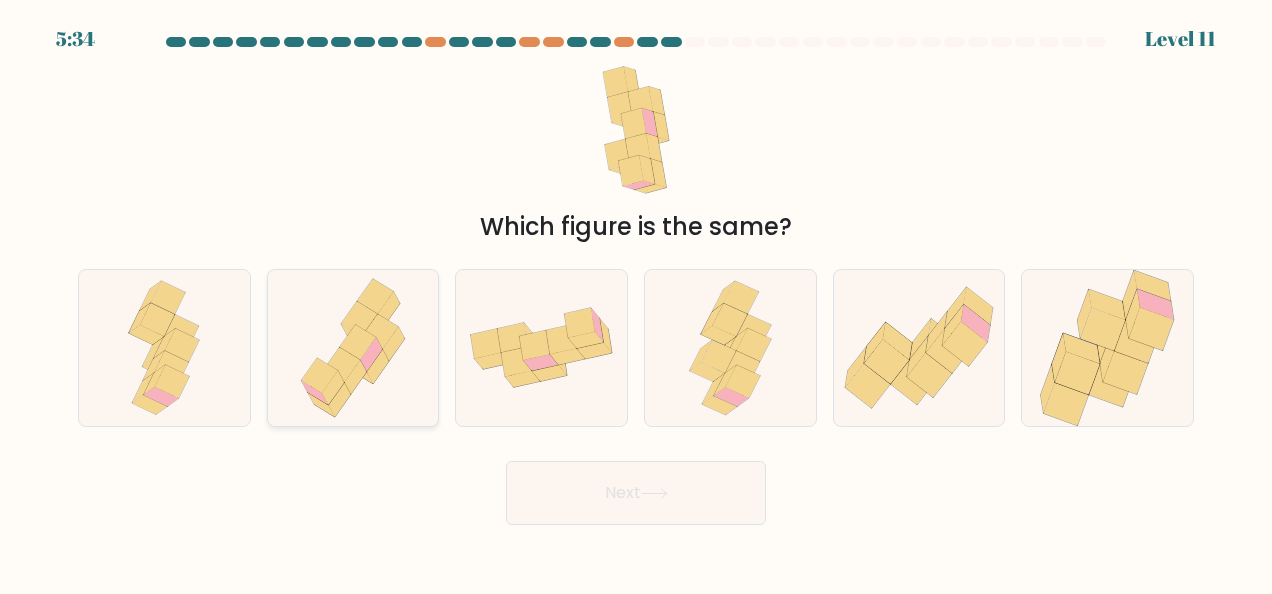 click 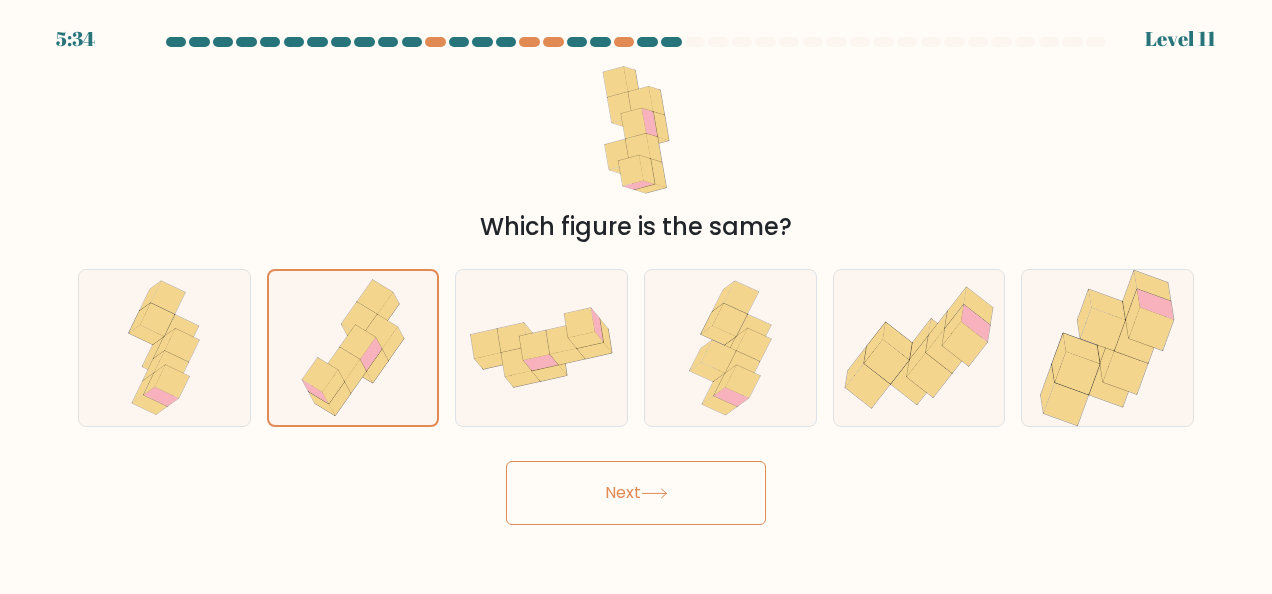 click on "Next" at bounding box center (636, 493) 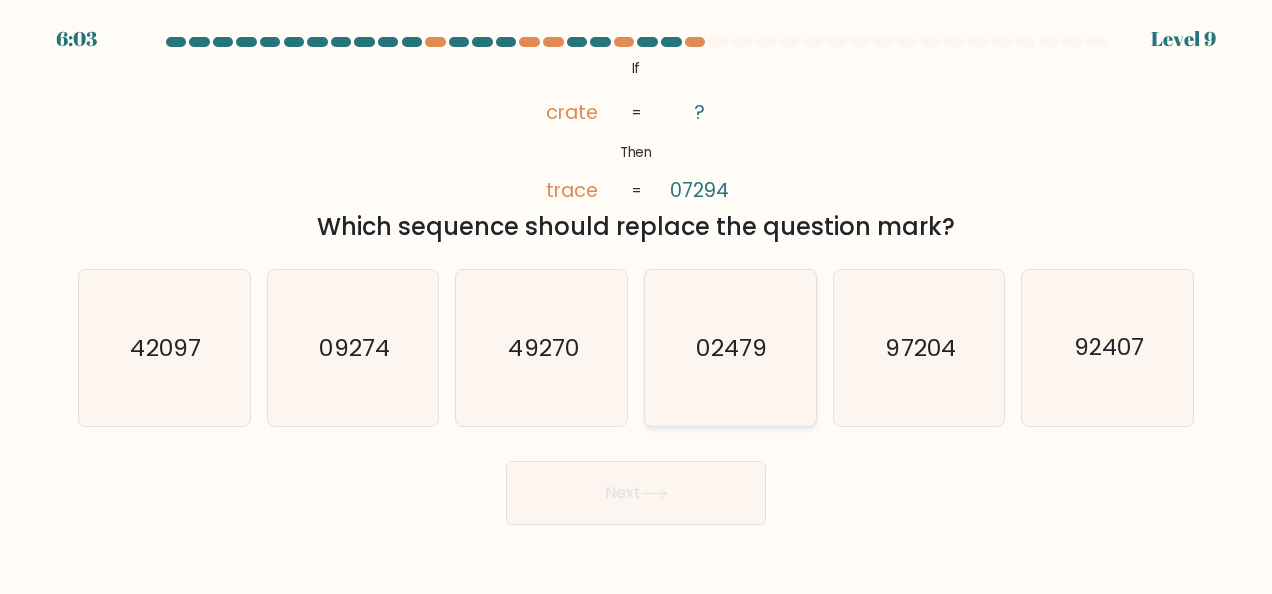 drag, startPoint x: 637, startPoint y: 272, endPoint x: 655, endPoint y: 287, distance: 23.43075 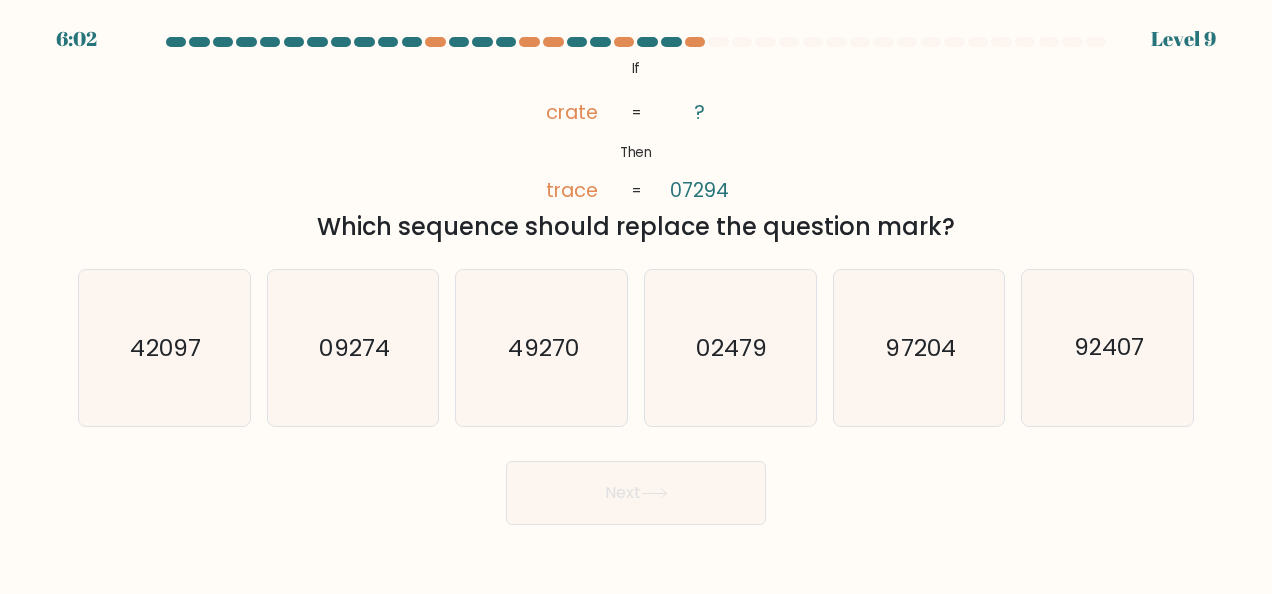 drag, startPoint x: 655, startPoint y: 287, endPoint x: 553, endPoint y: 181, distance: 147.10541 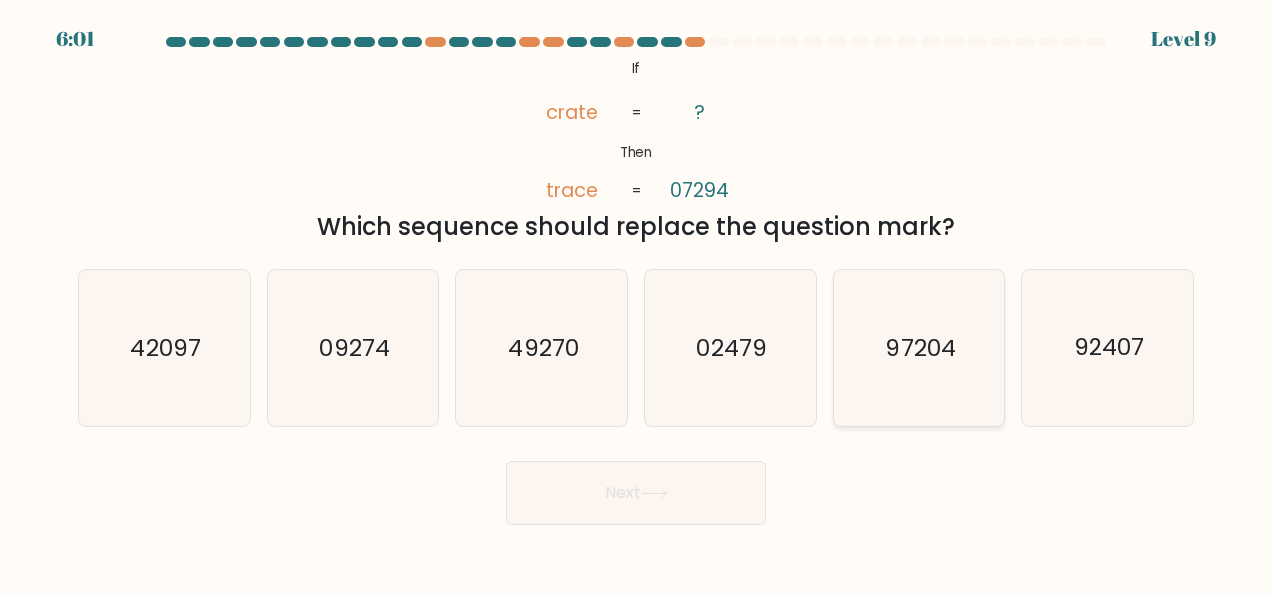 click on "97204" 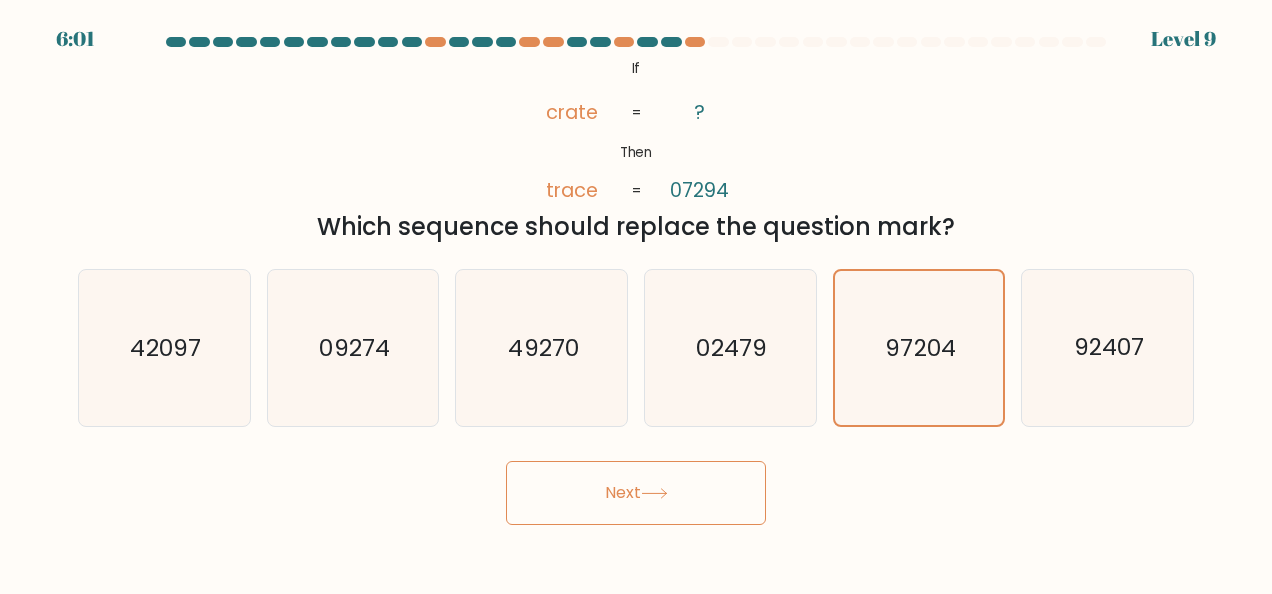click 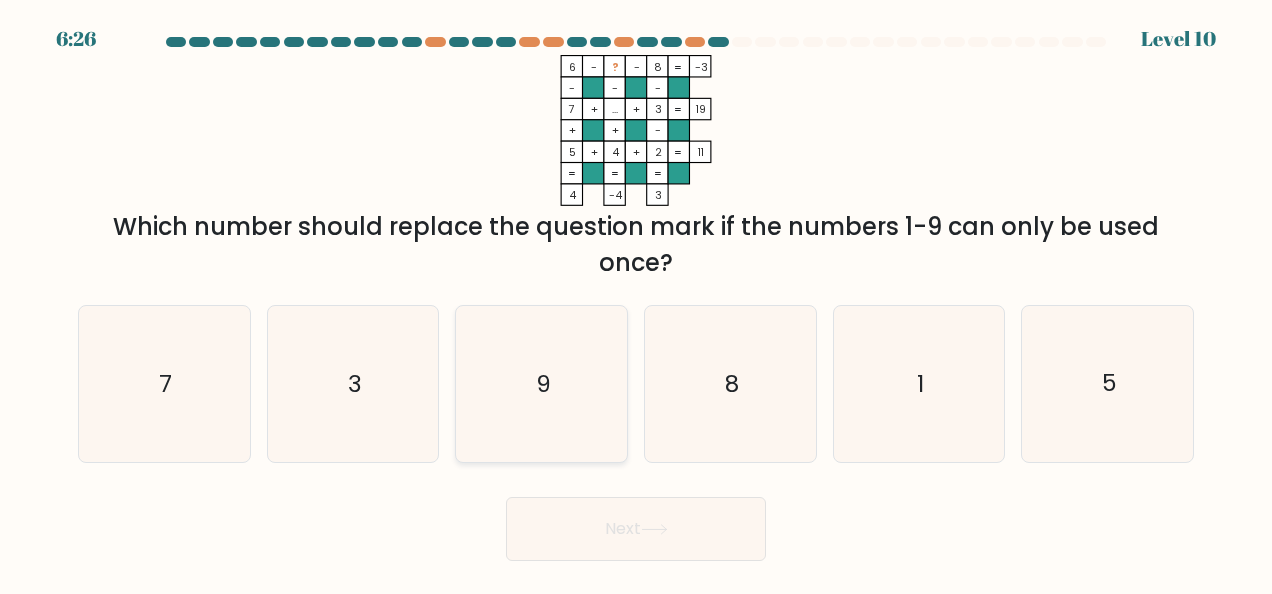 click on "9" 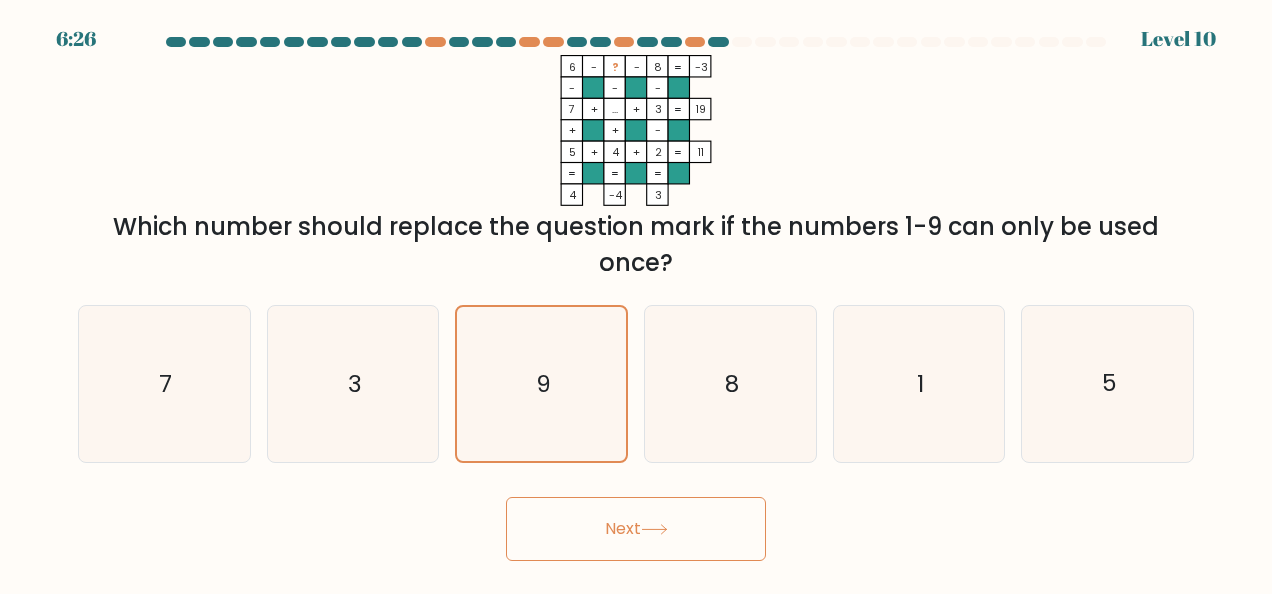 click on "Next" at bounding box center (636, 529) 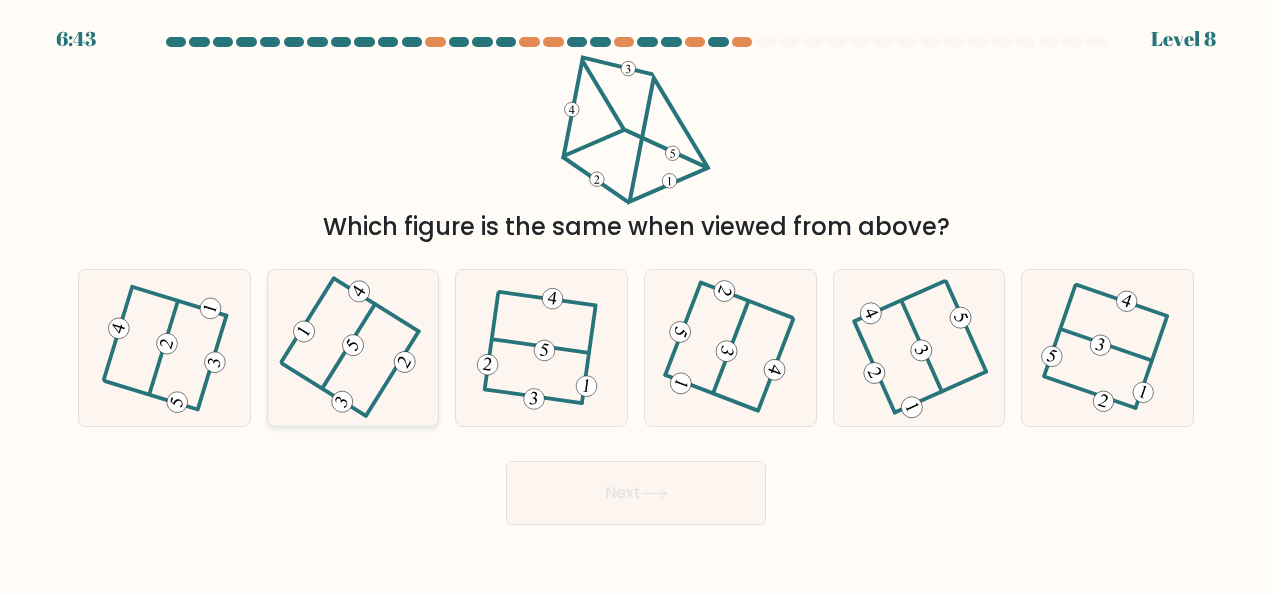 click 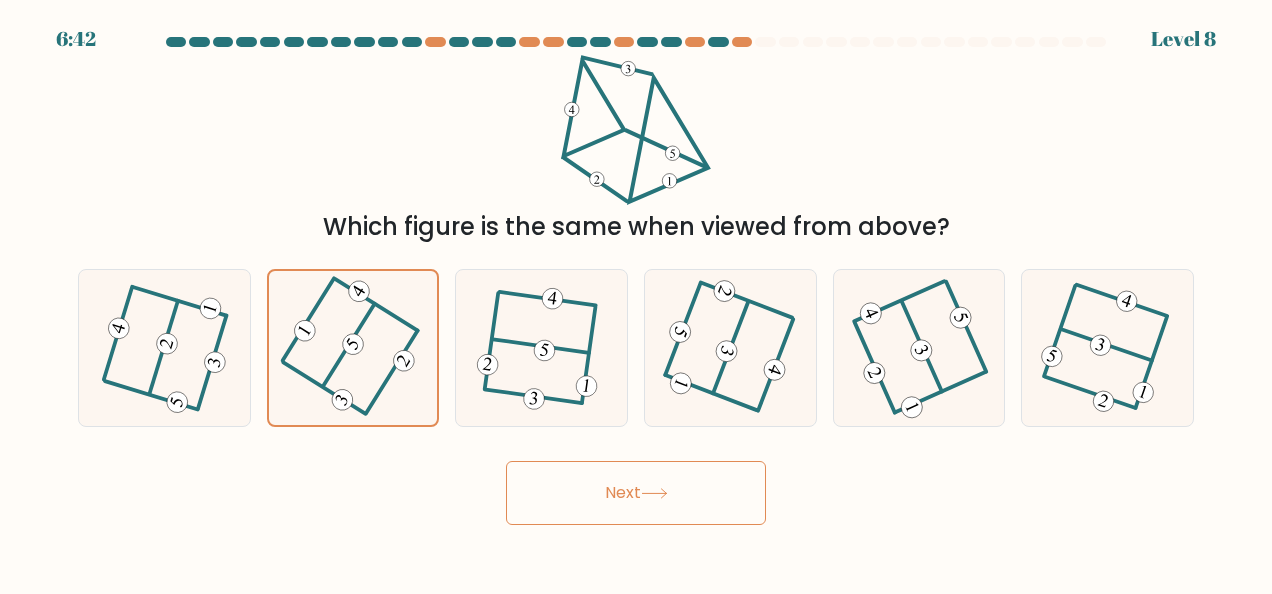click on "Next" at bounding box center (636, 493) 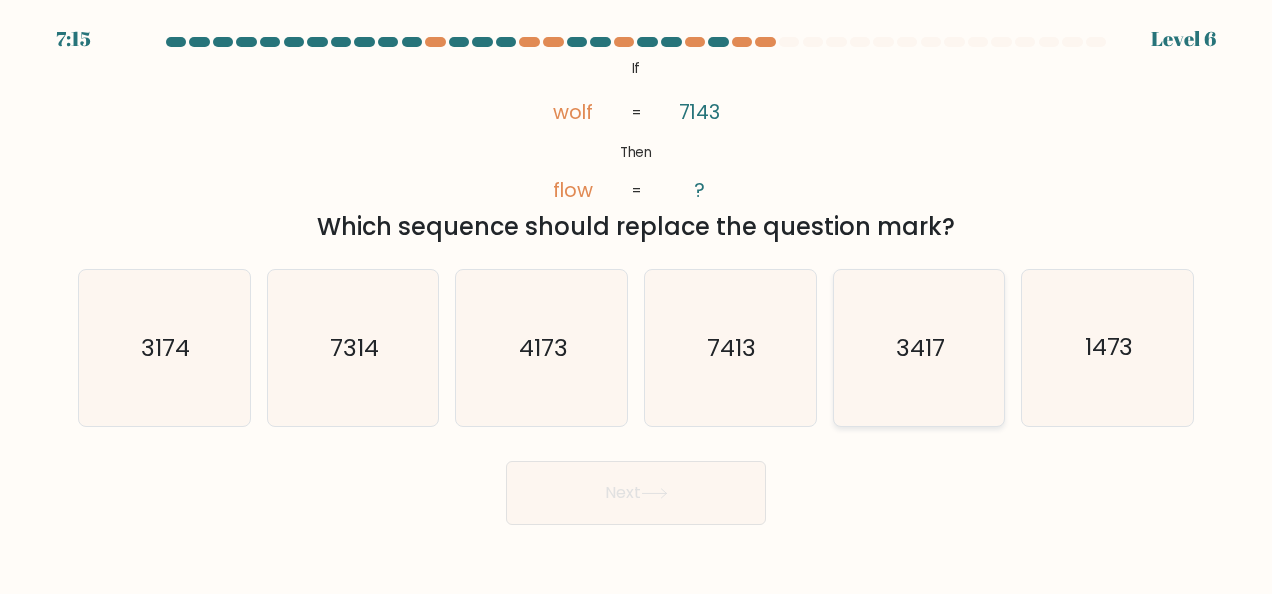 click on "3417" 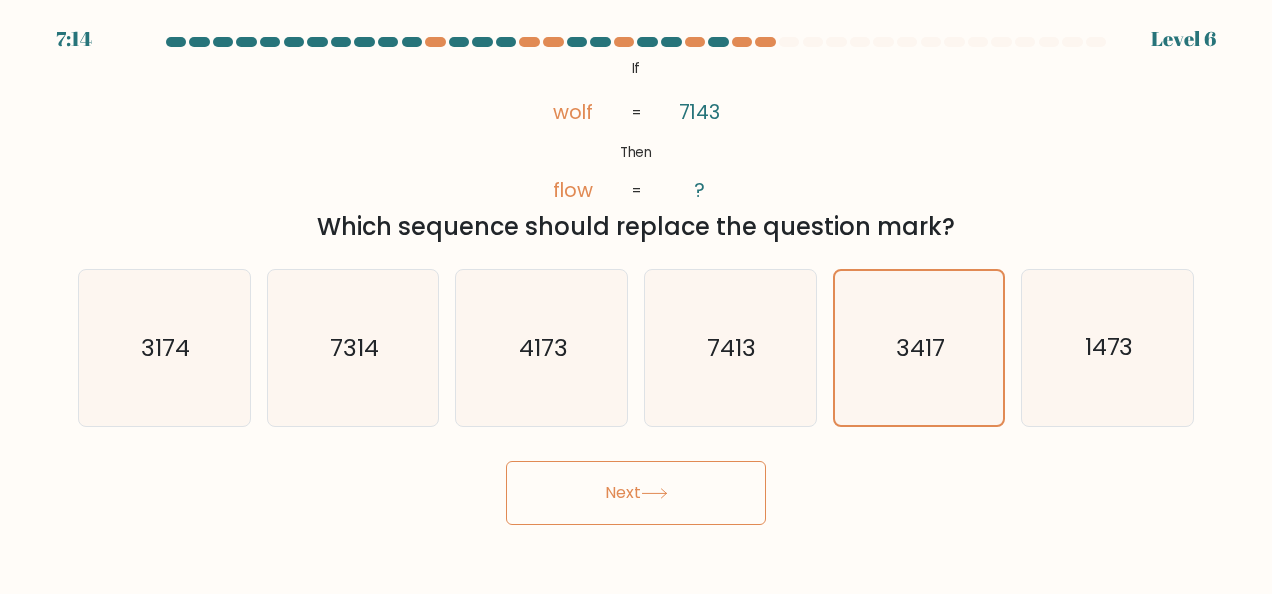 click on "Next" at bounding box center (636, 493) 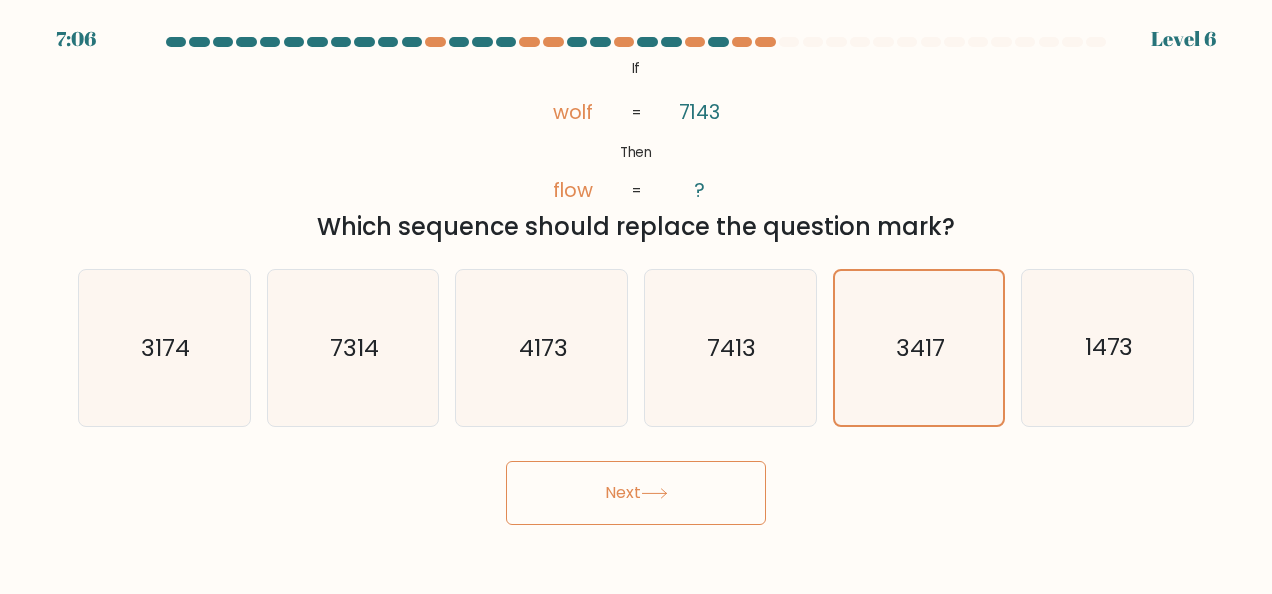 click on "Next" at bounding box center (636, 493) 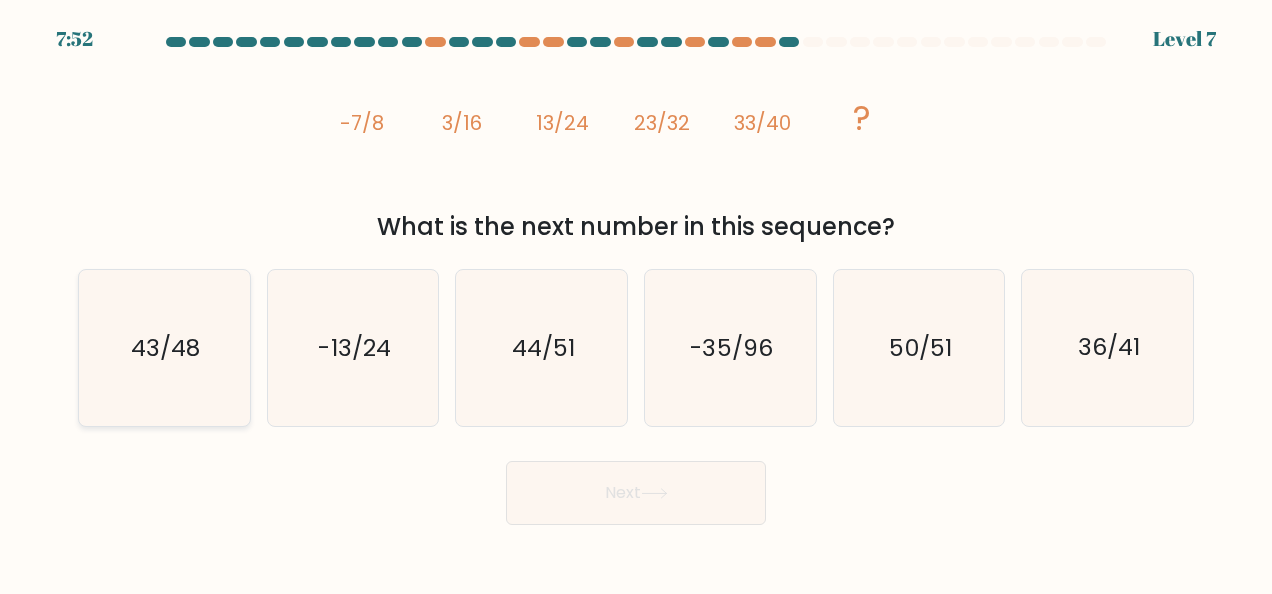 click on "43/48" 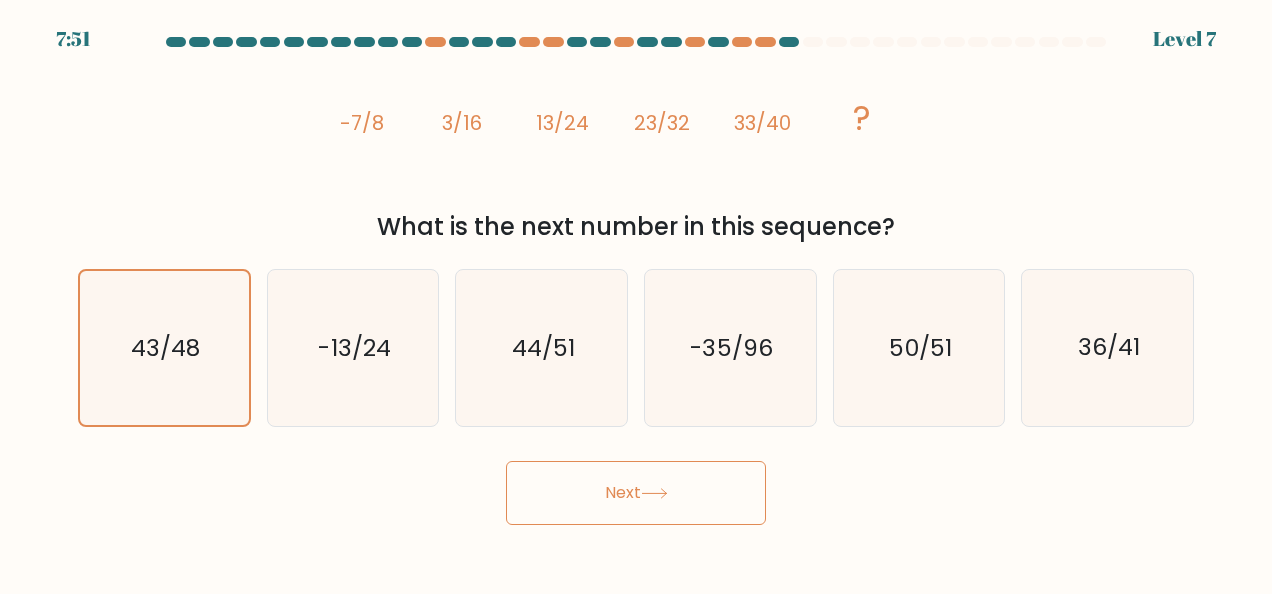 click on "Next" at bounding box center (636, 493) 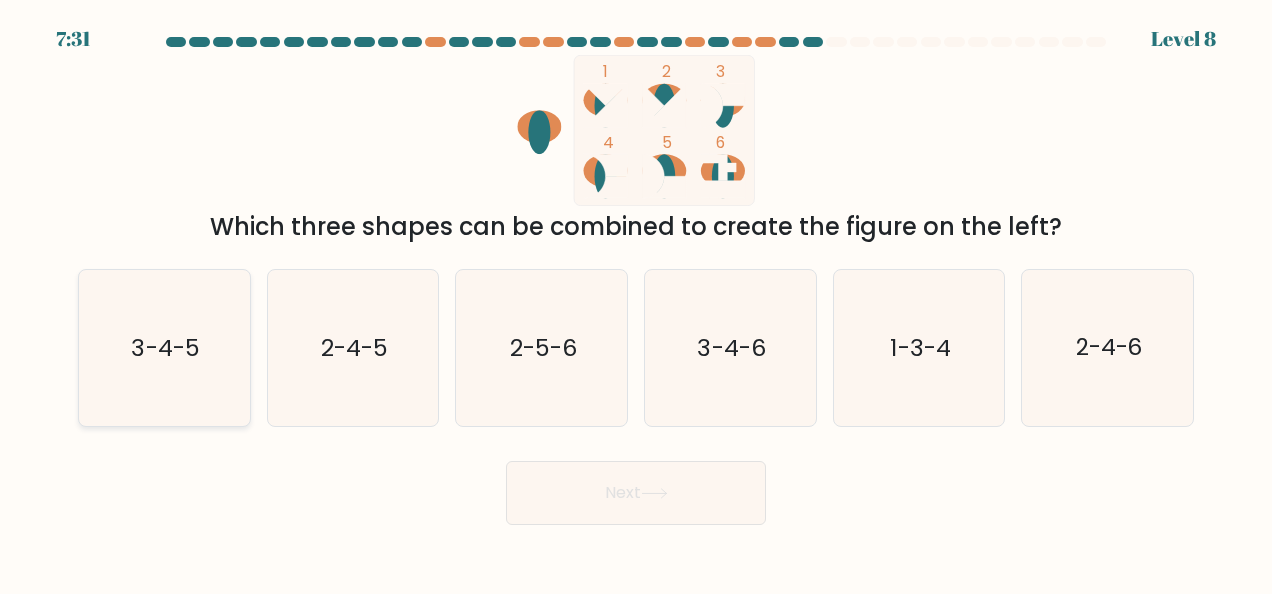 click on "3-4-5" 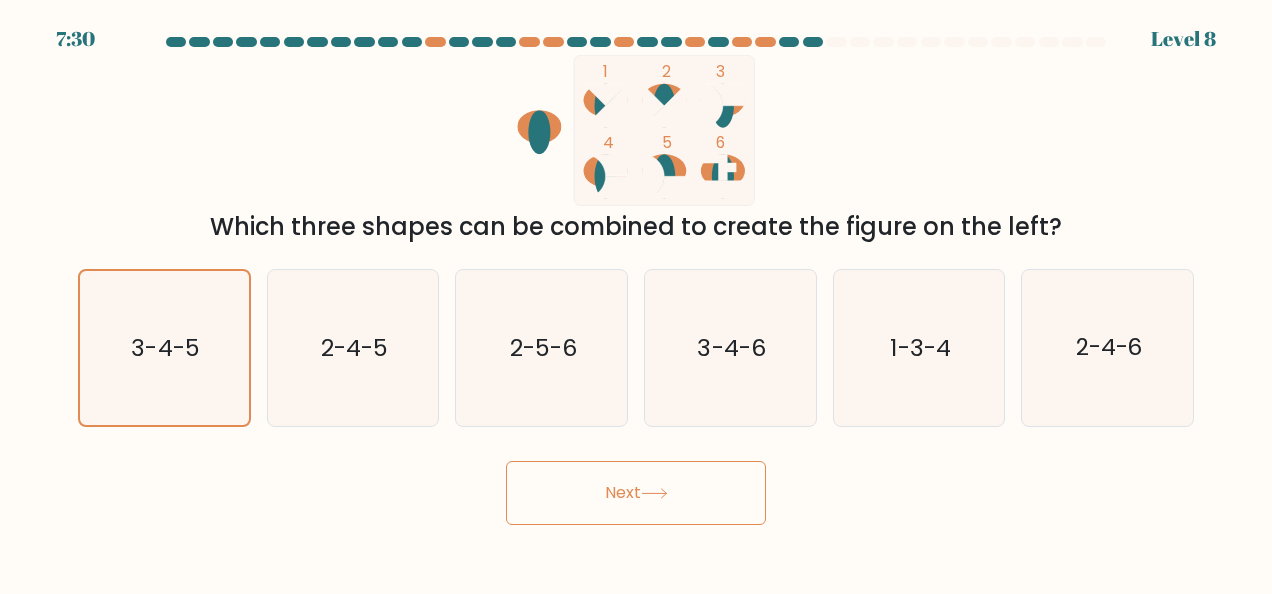click on "Next" at bounding box center [636, 493] 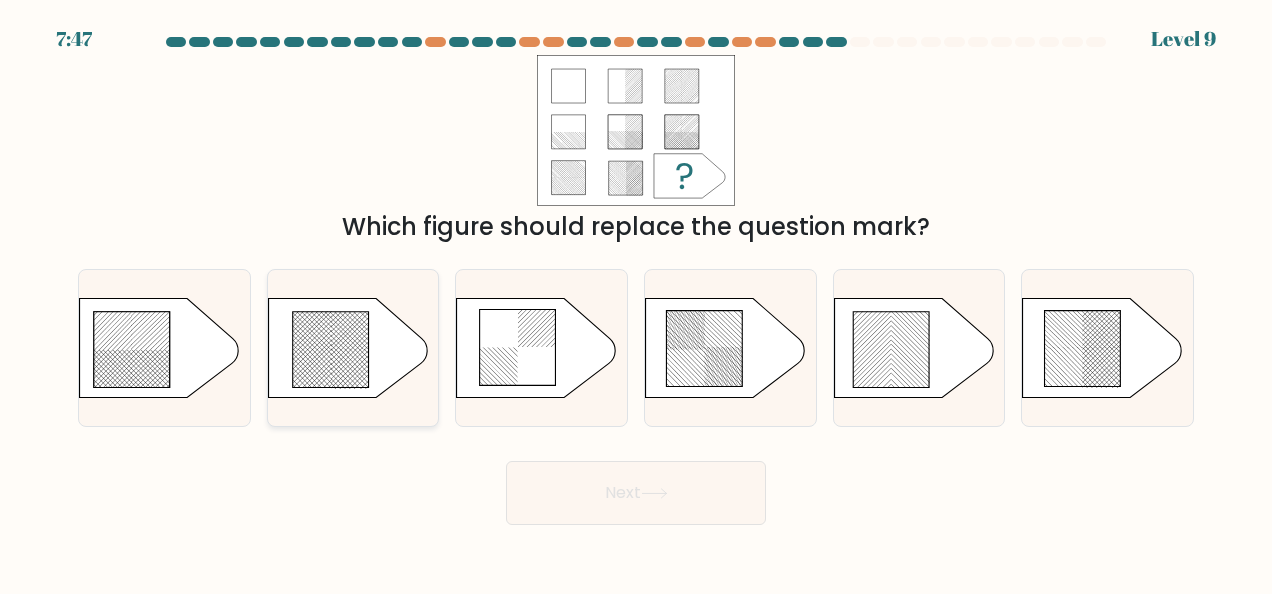click 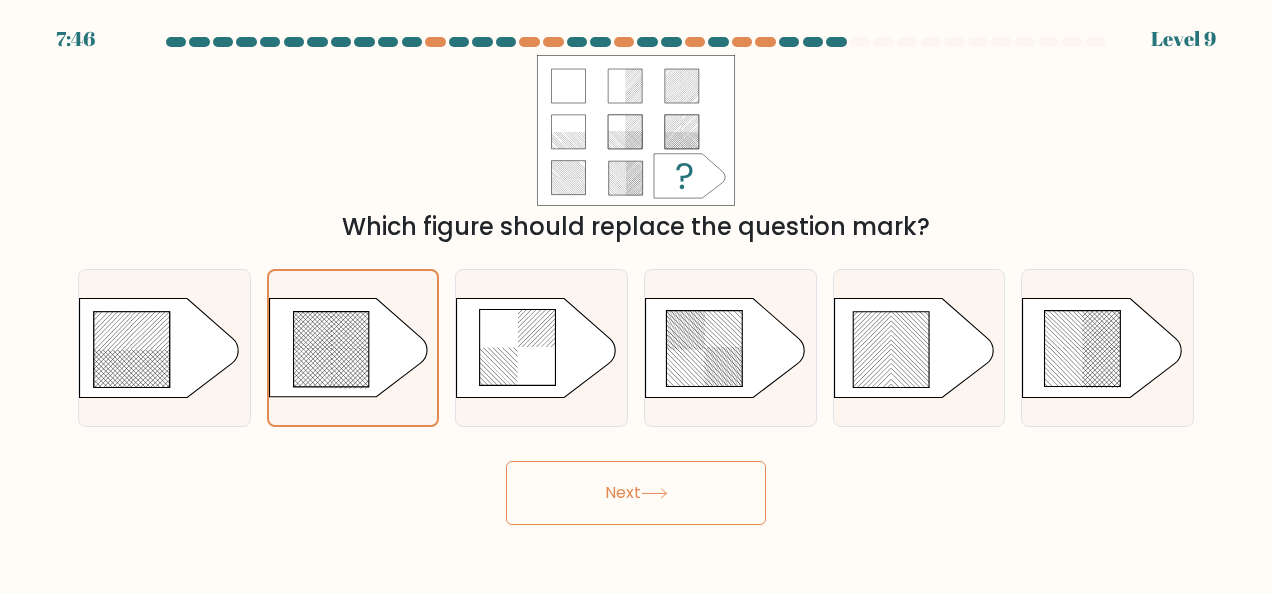 click on "Next" at bounding box center (636, 493) 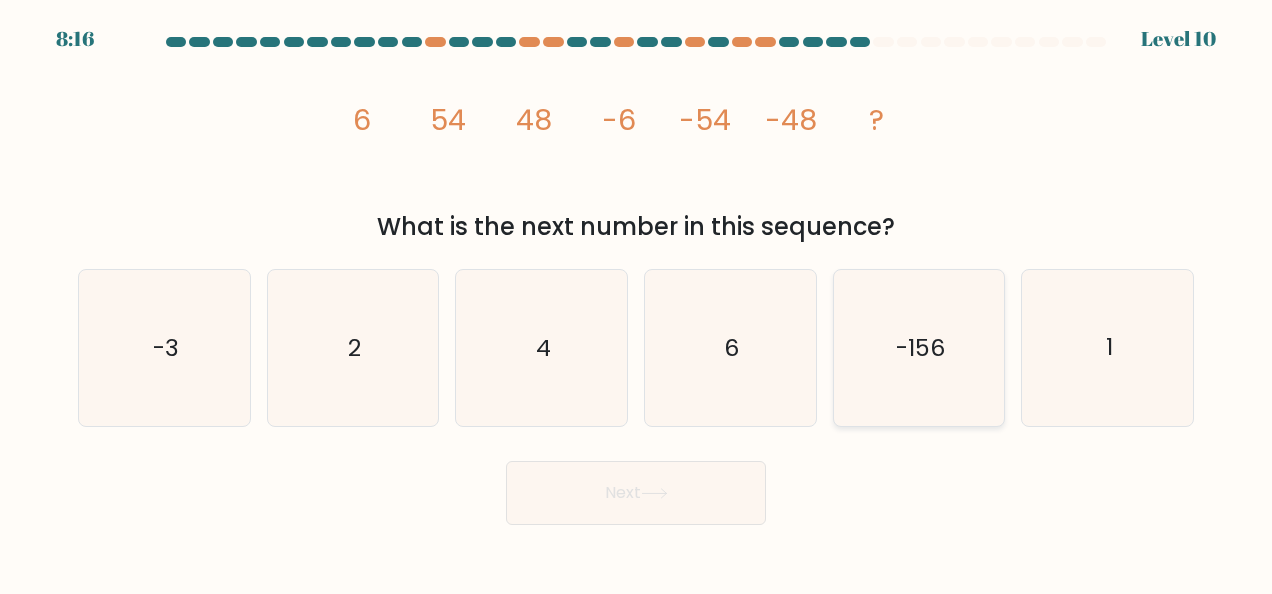 click on "-156" 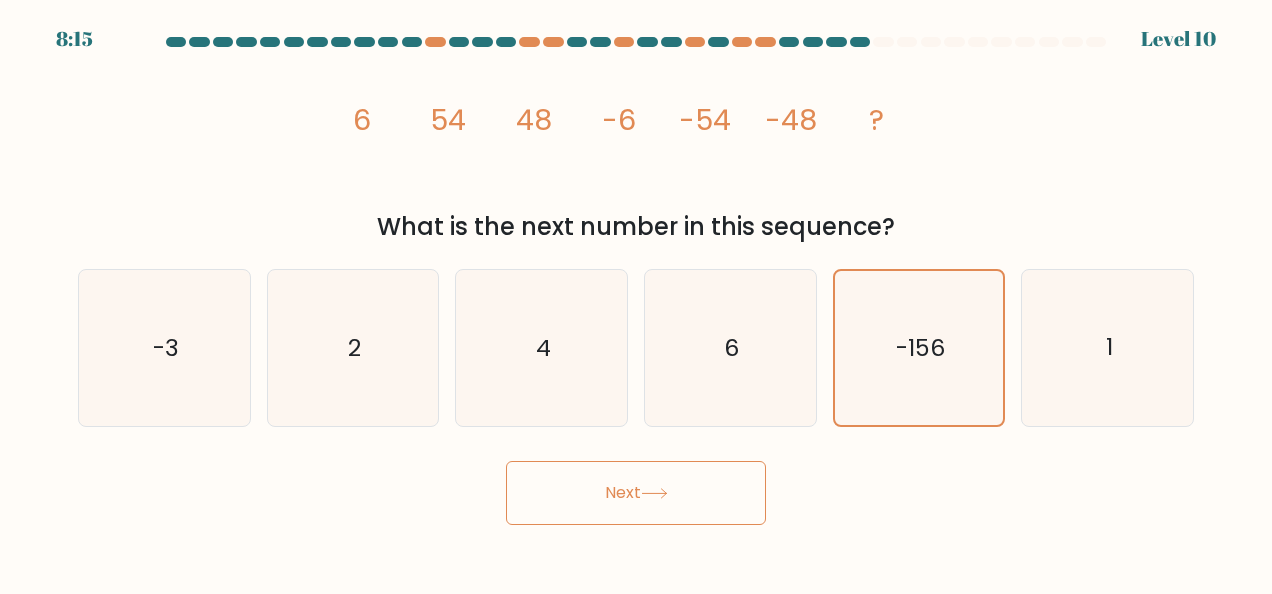 click on "Next" at bounding box center (636, 493) 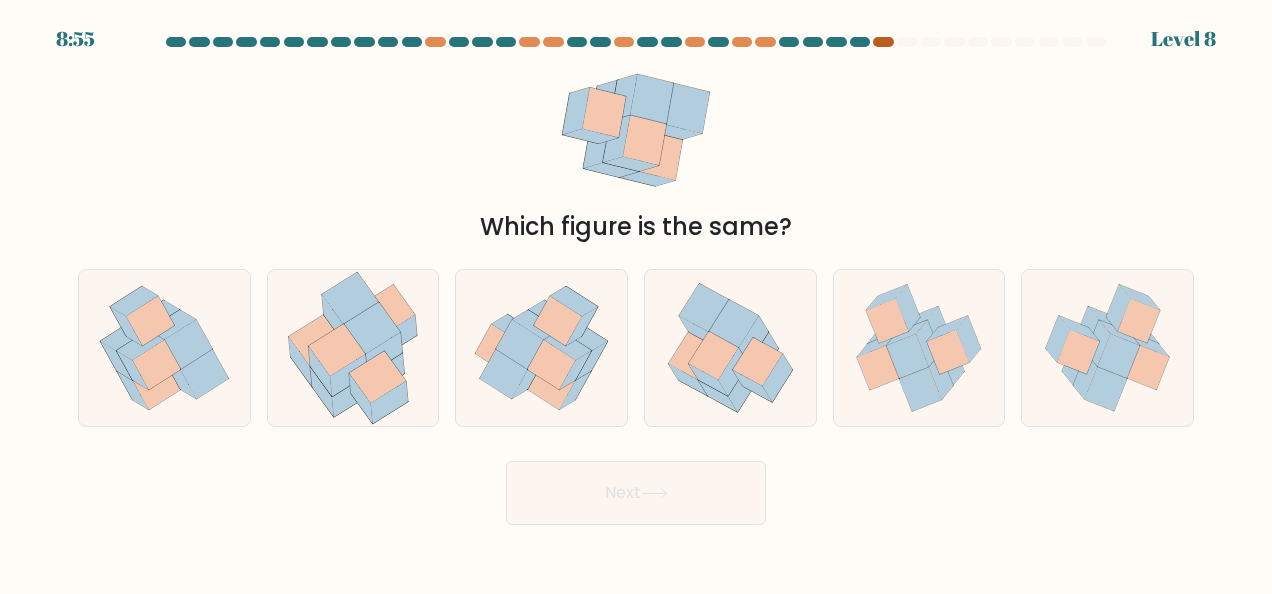 click at bounding box center (883, 42) 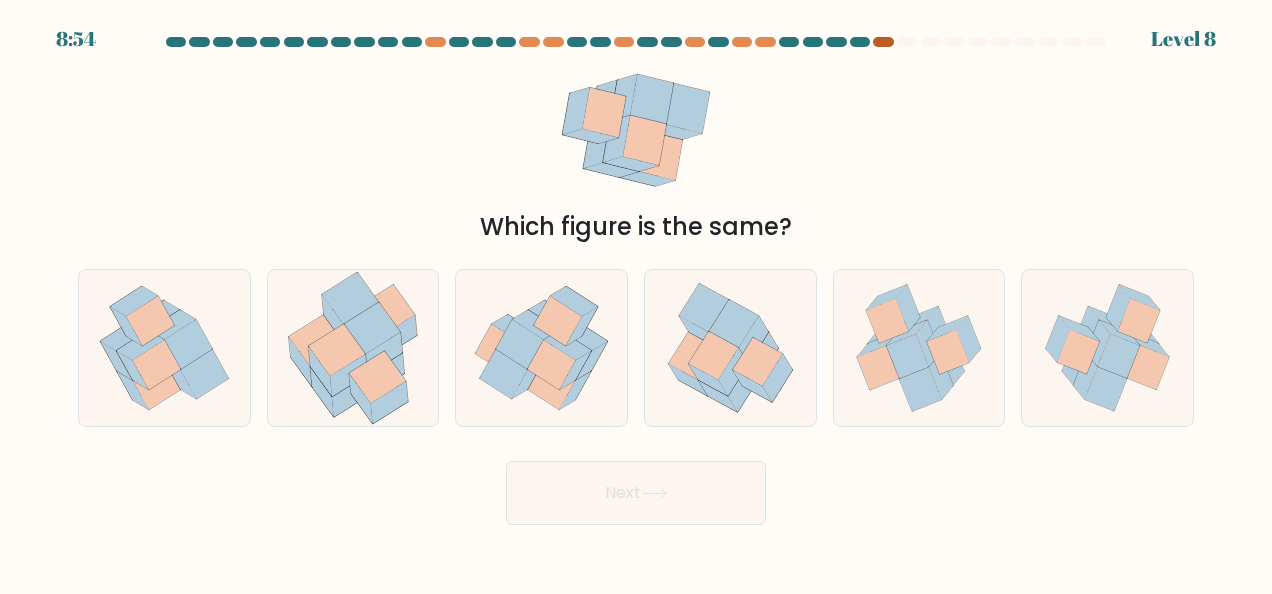 click at bounding box center [883, 42] 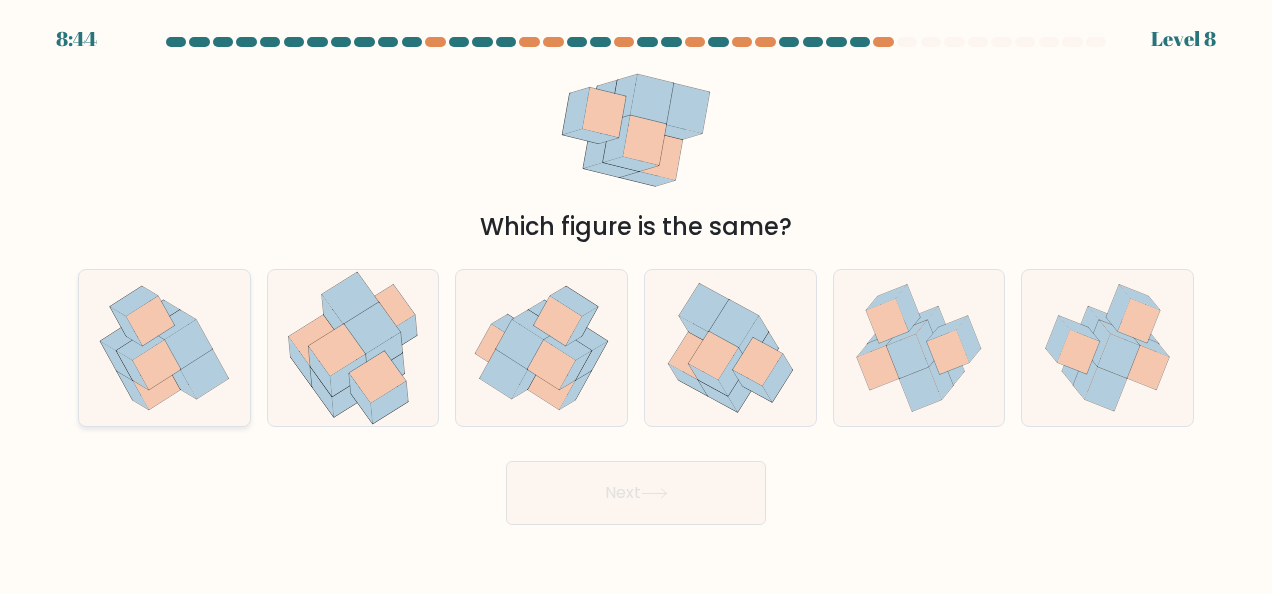 click 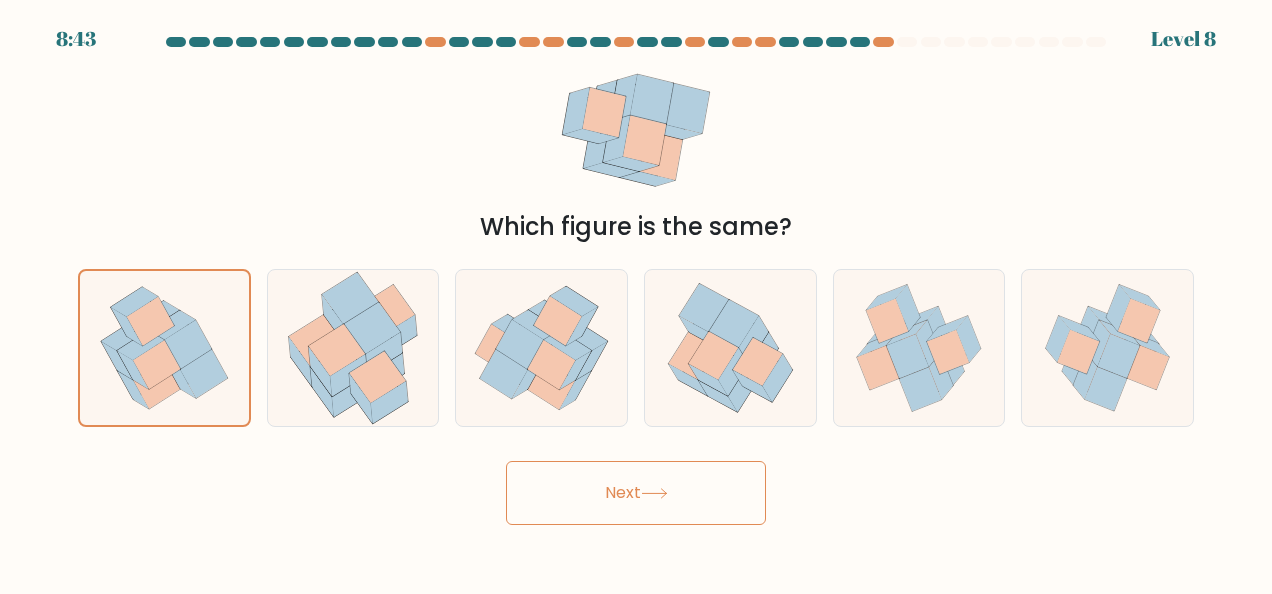 click on "8:43
Level 8" at bounding box center [636, 297] 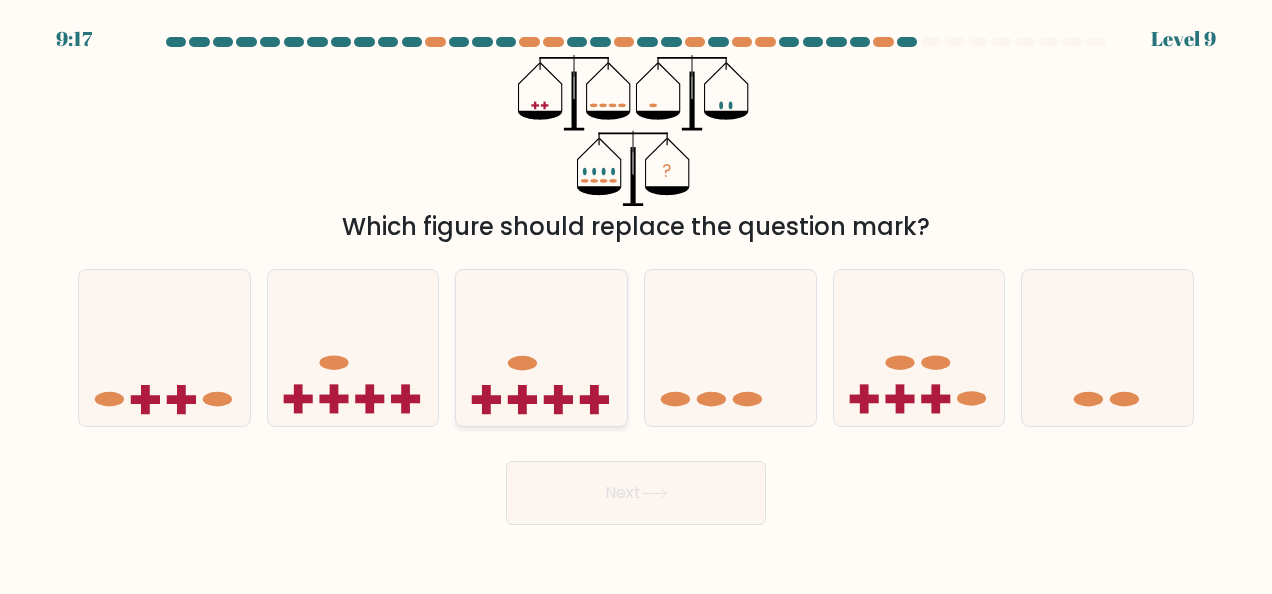 click 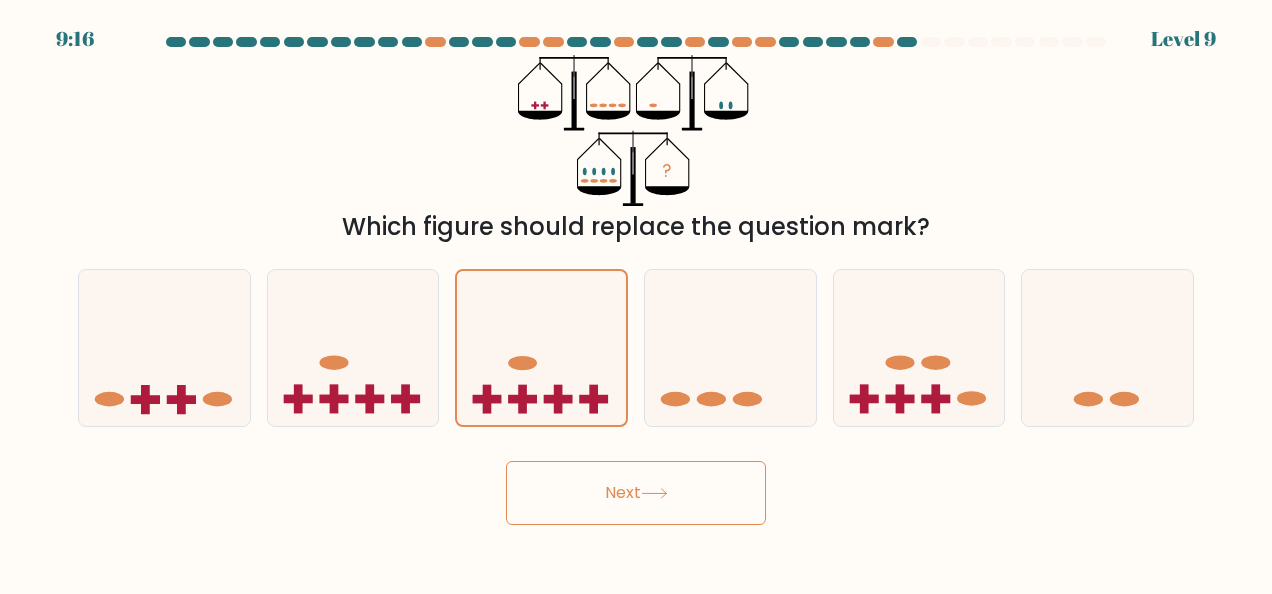 click on "Next" at bounding box center (636, 493) 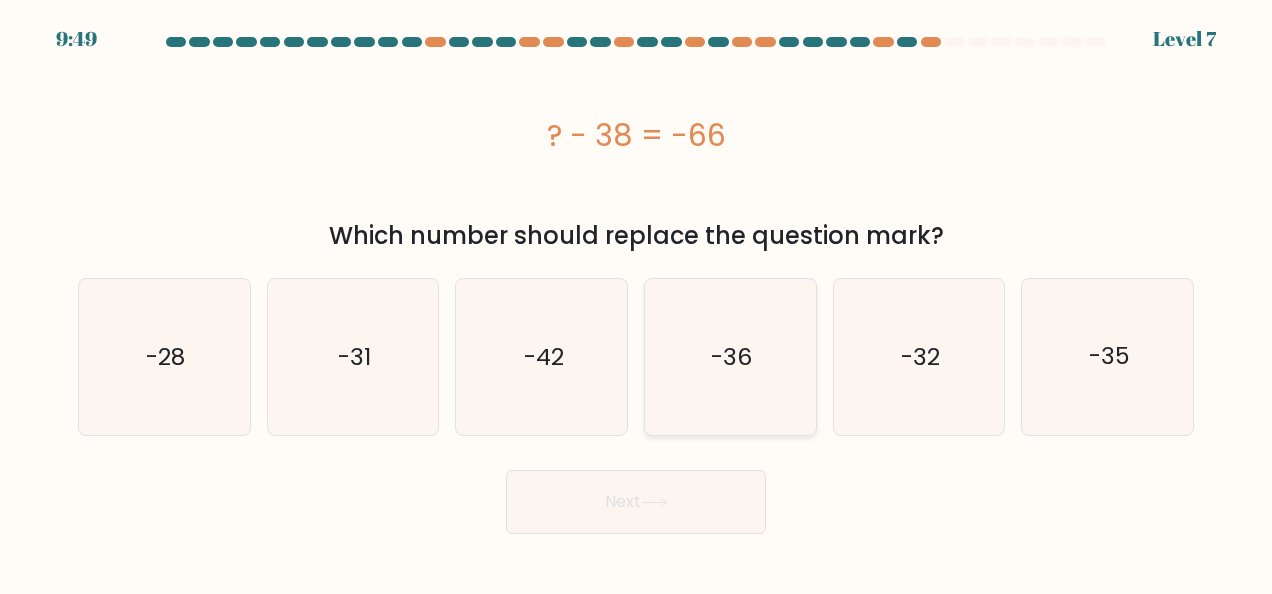 click on "-36" 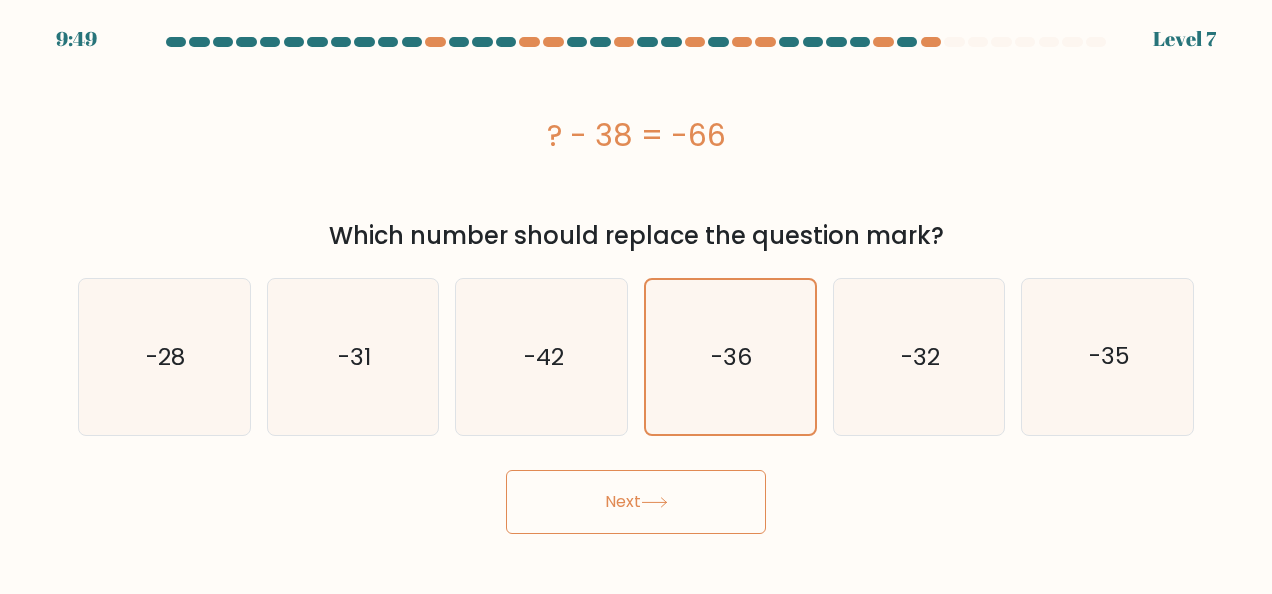 click on "Next" at bounding box center (636, 502) 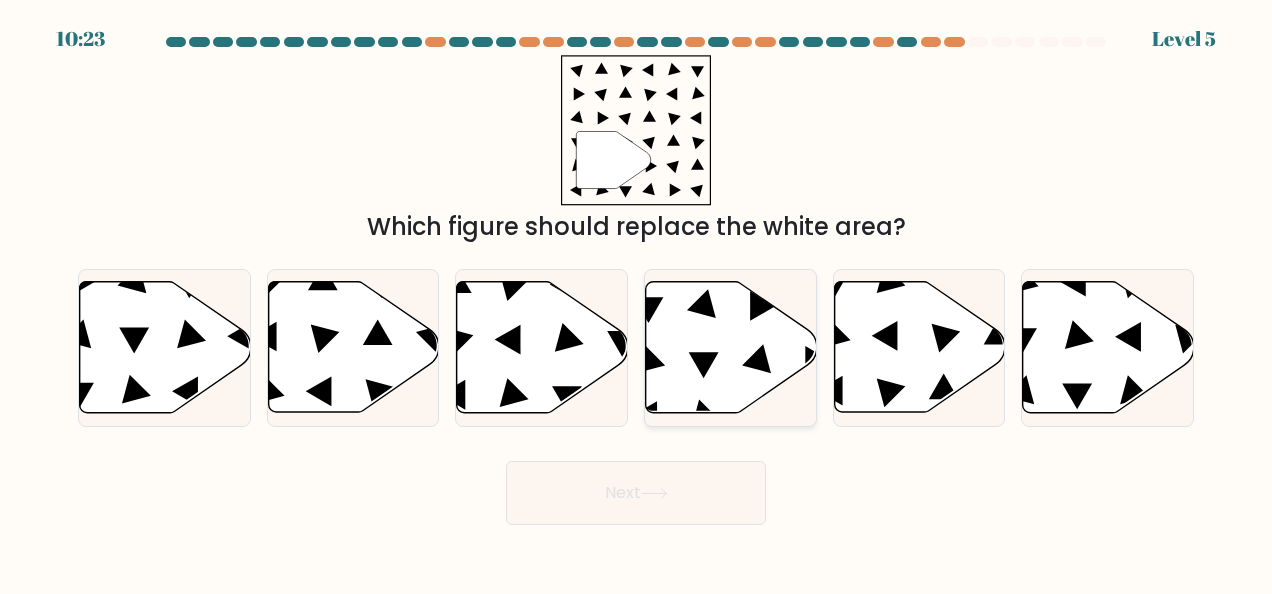 click 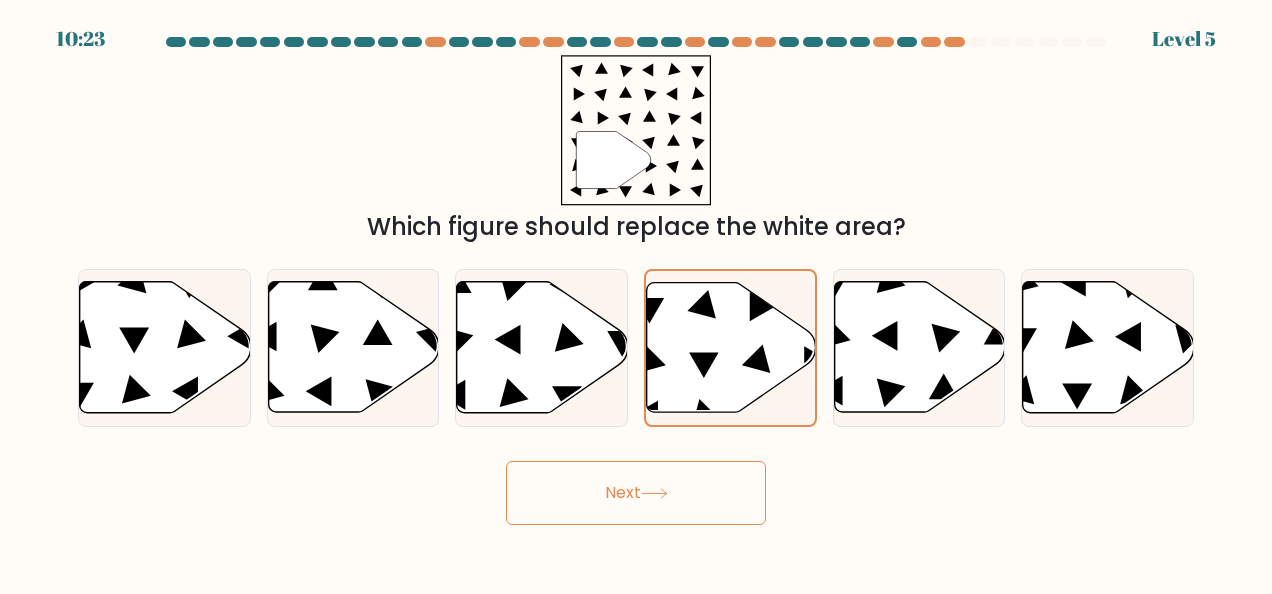 click on "Next" at bounding box center (636, 493) 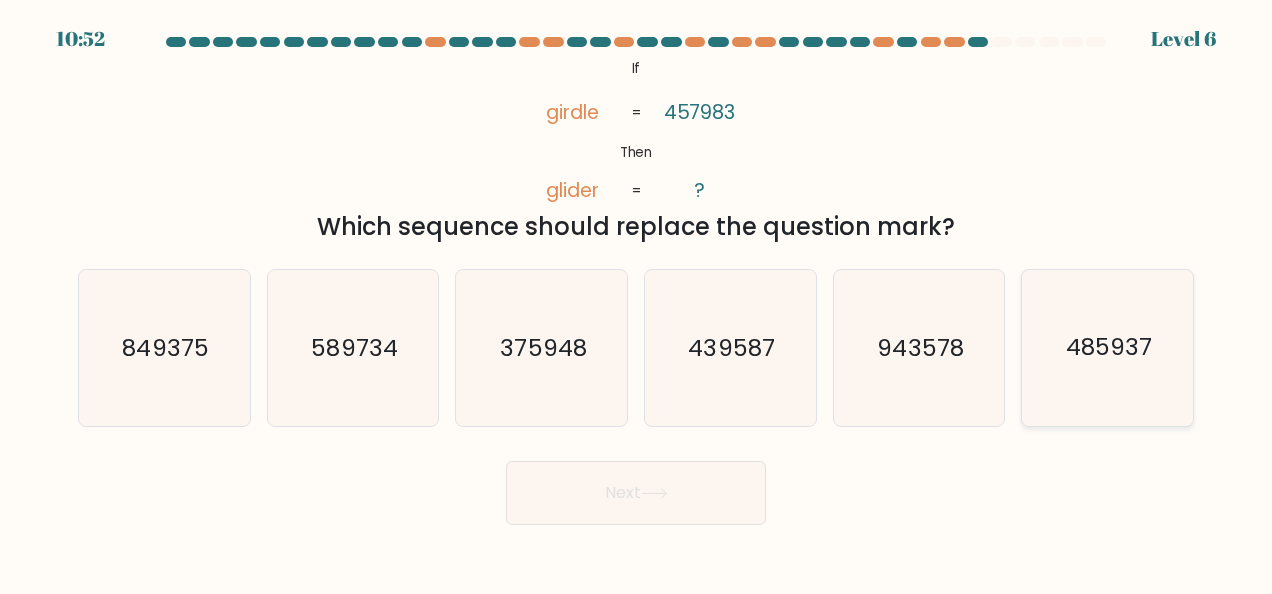 click on "485937" 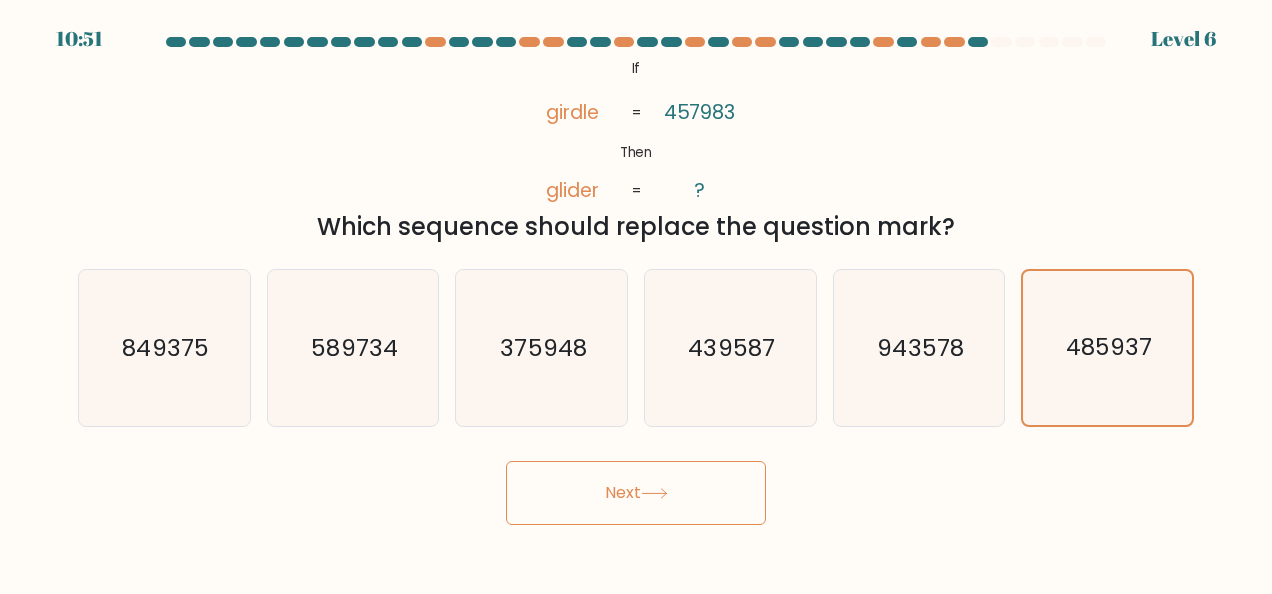 click on "Next" at bounding box center (636, 493) 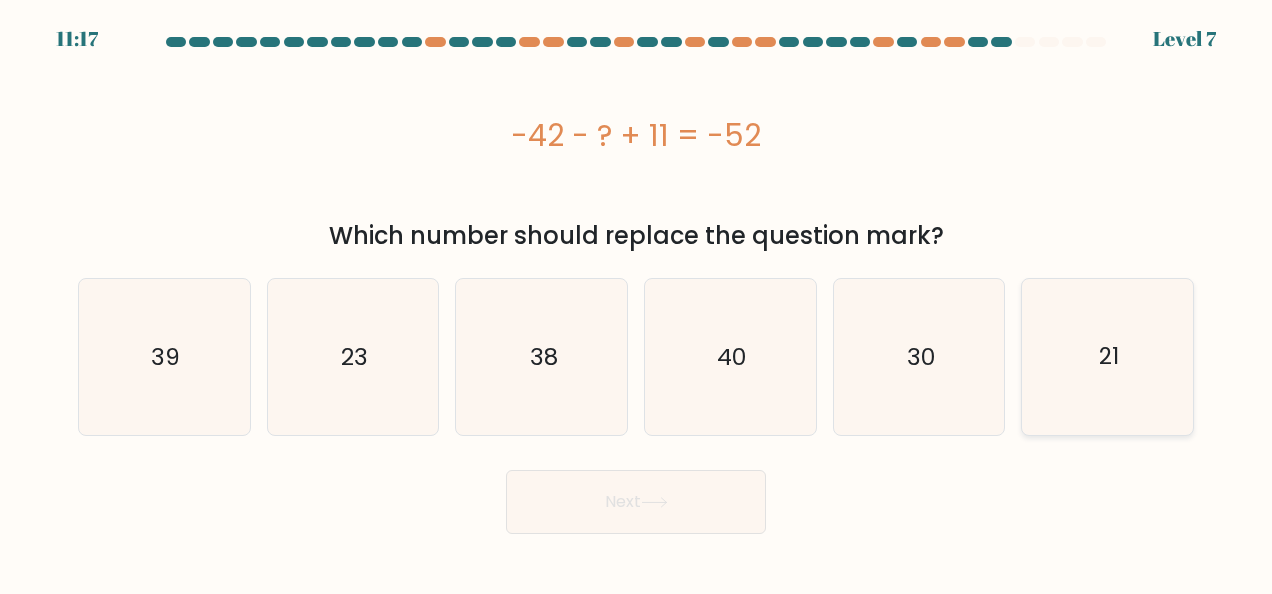 click on "21" 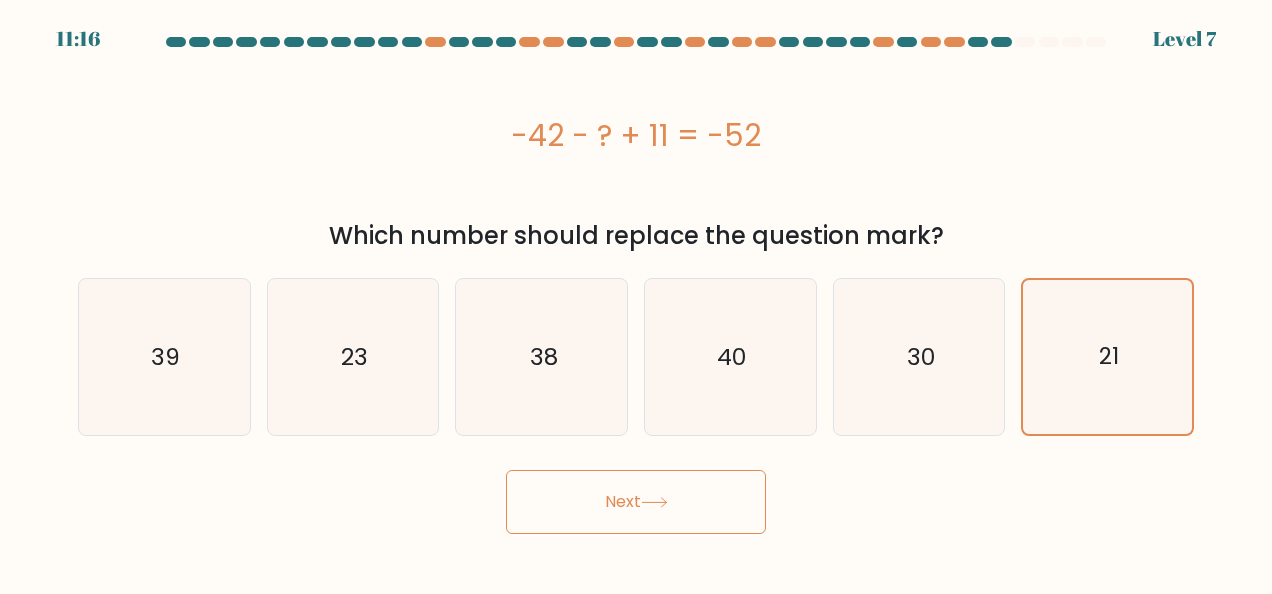 click on "Next" at bounding box center [636, 502] 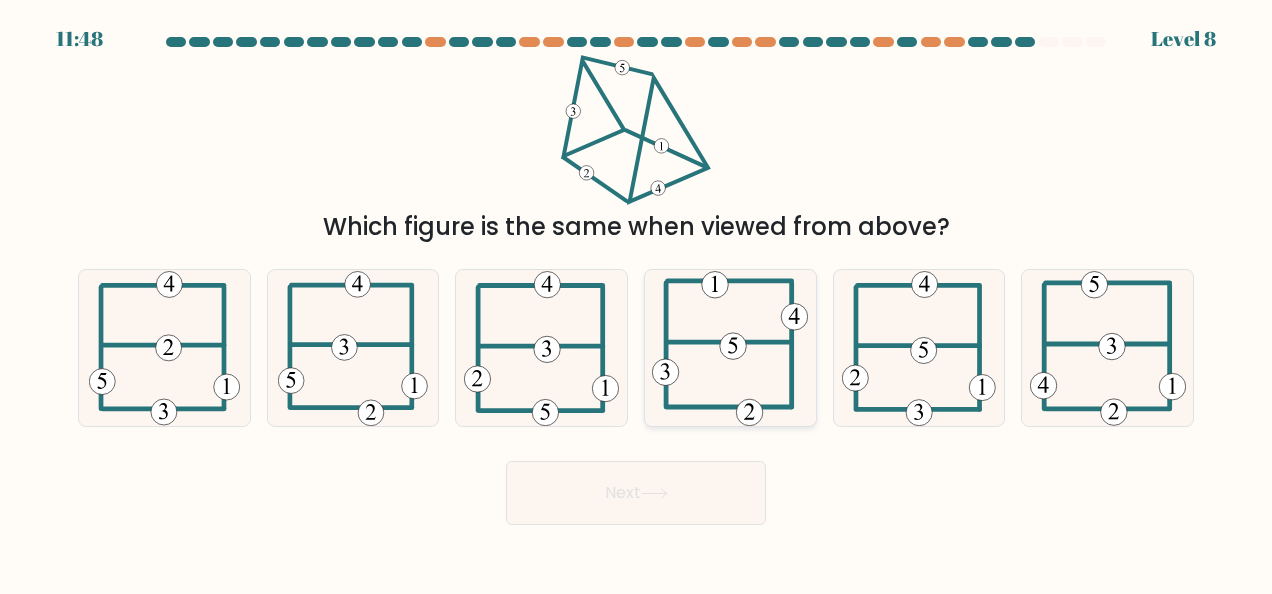click 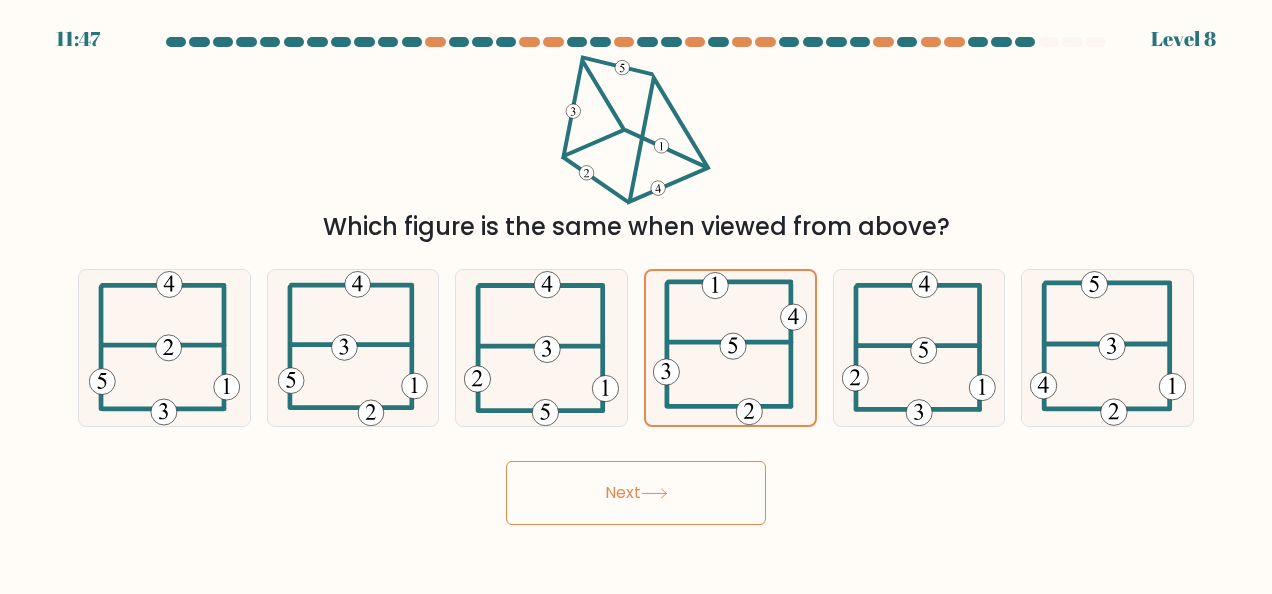 click on "Next" at bounding box center (636, 493) 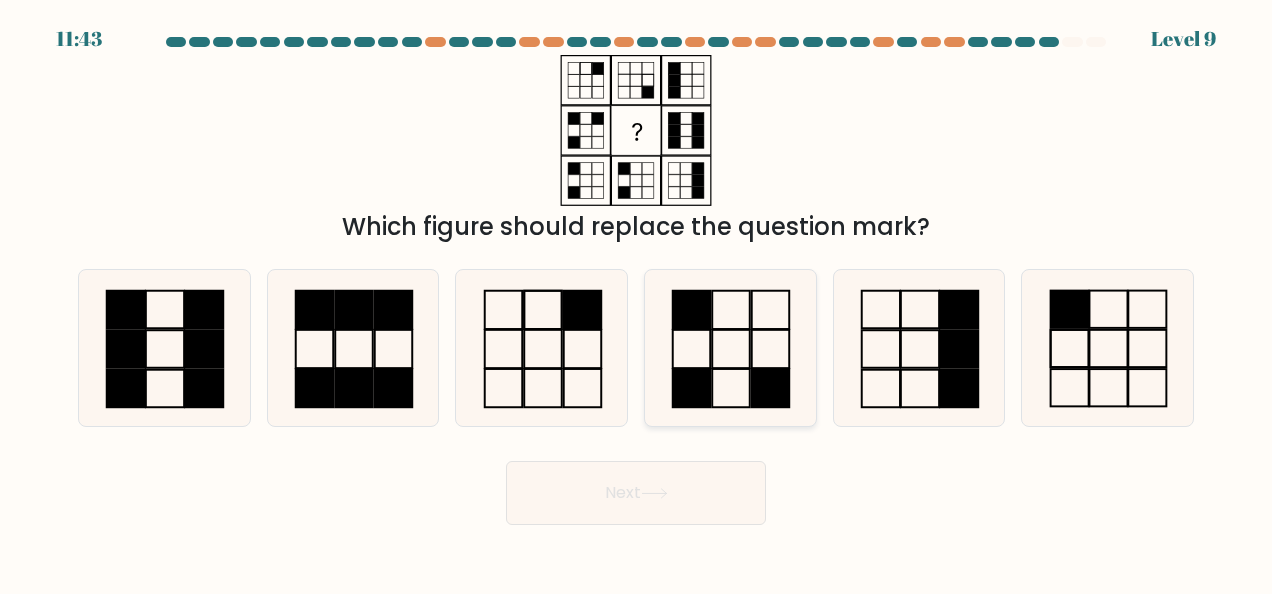 click 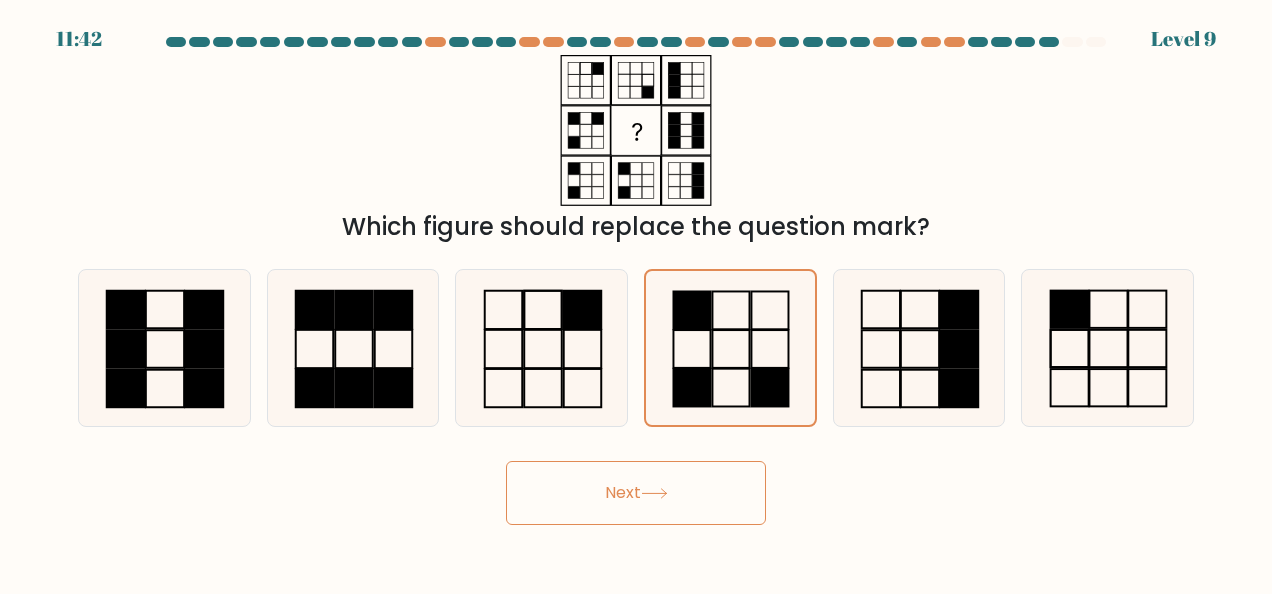 click on "Next" at bounding box center [636, 493] 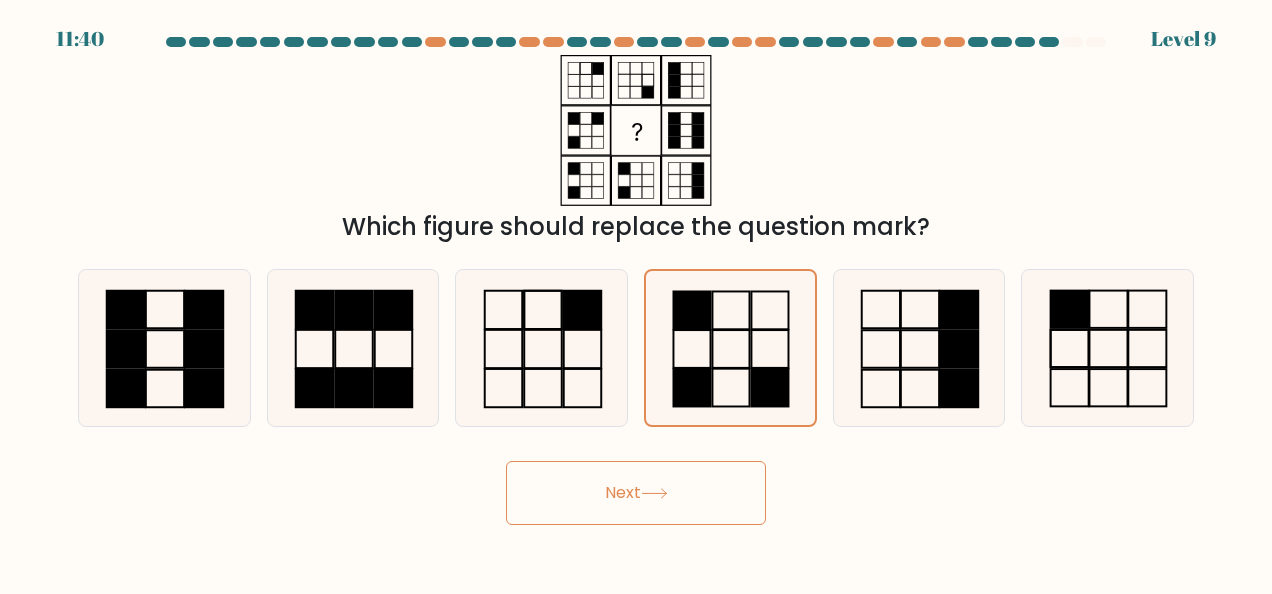 click 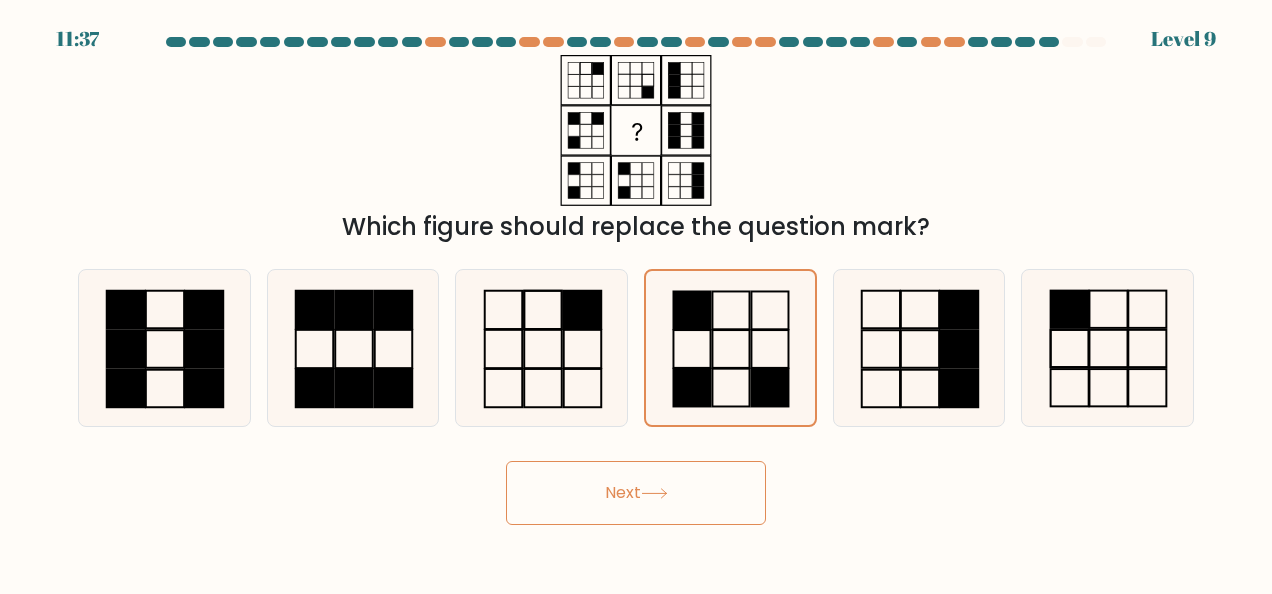 click on "Next" at bounding box center (636, 493) 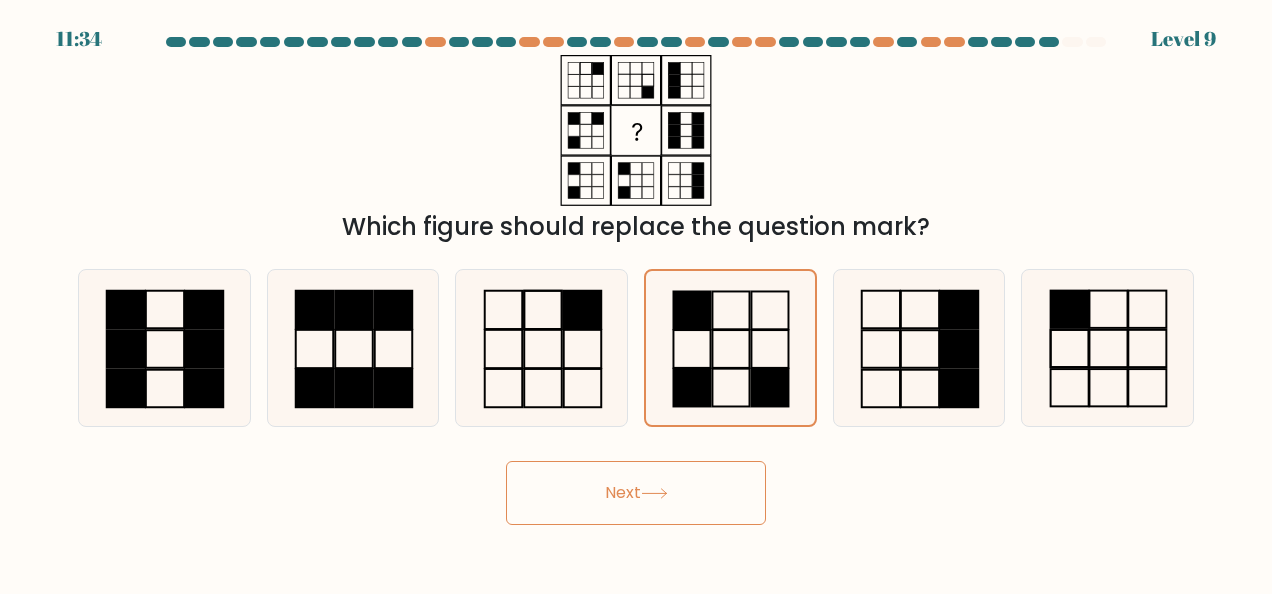 click 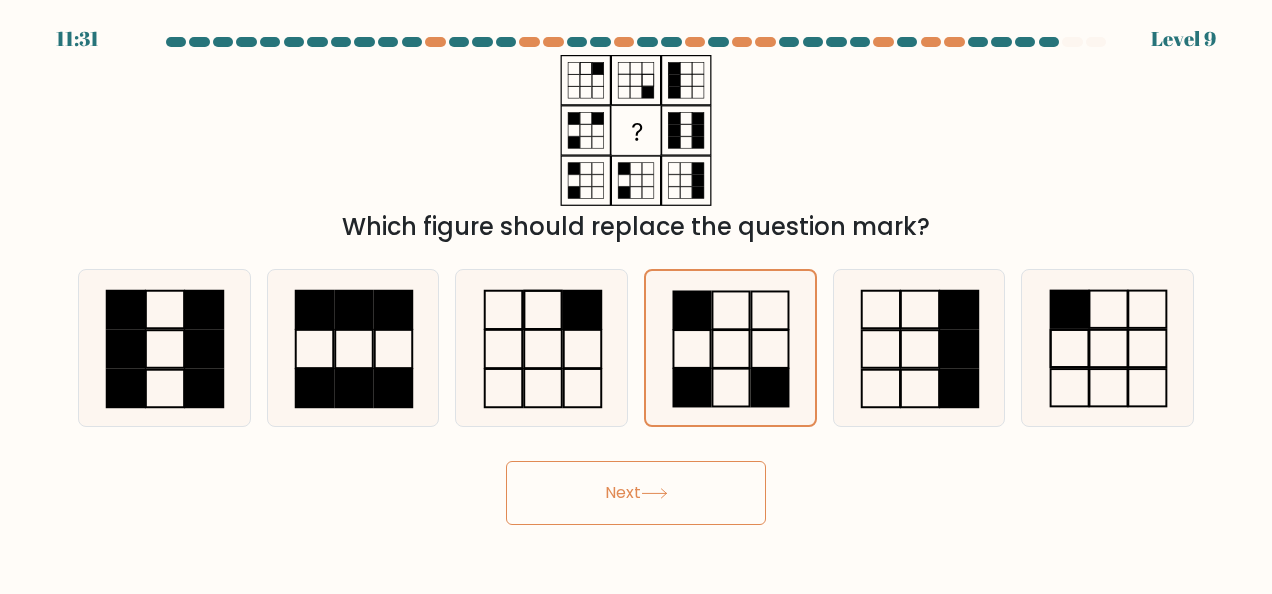 click on "Next" at bounding box center (636, 493) 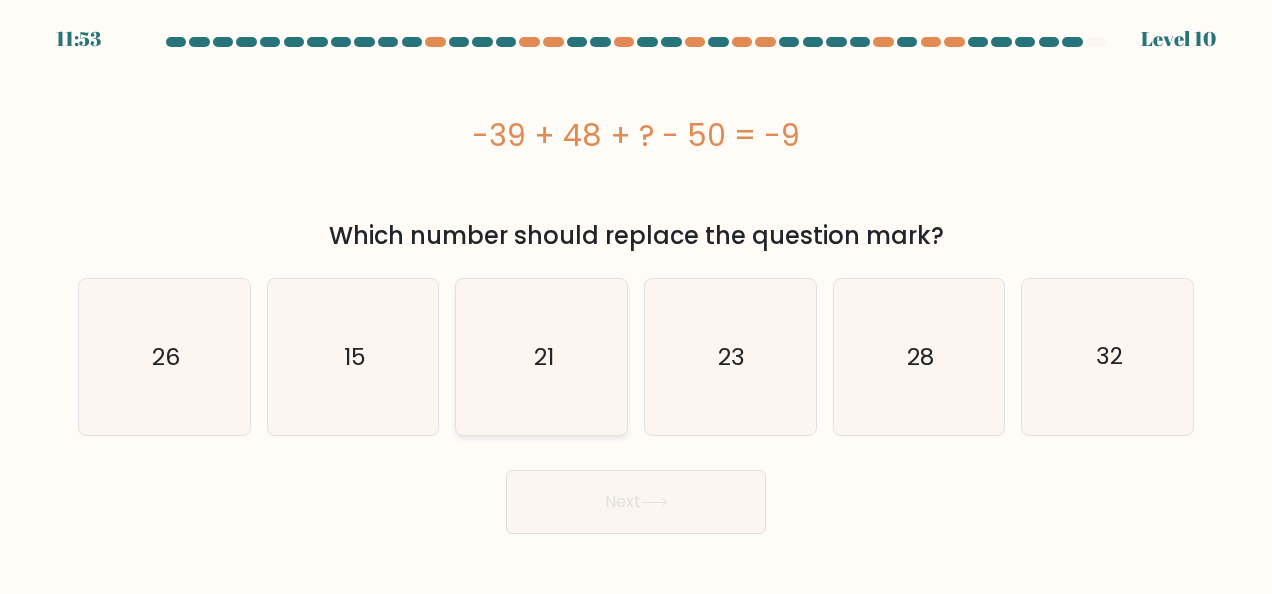 click on "21" 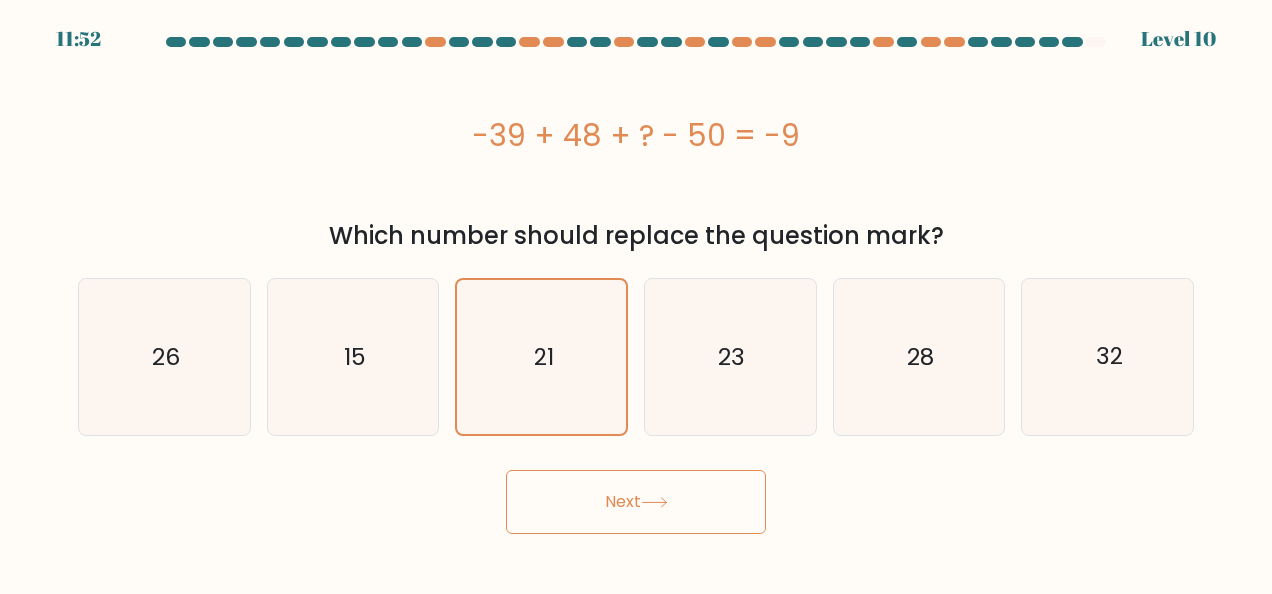 click on "Next" at bounding box center [636, 502] 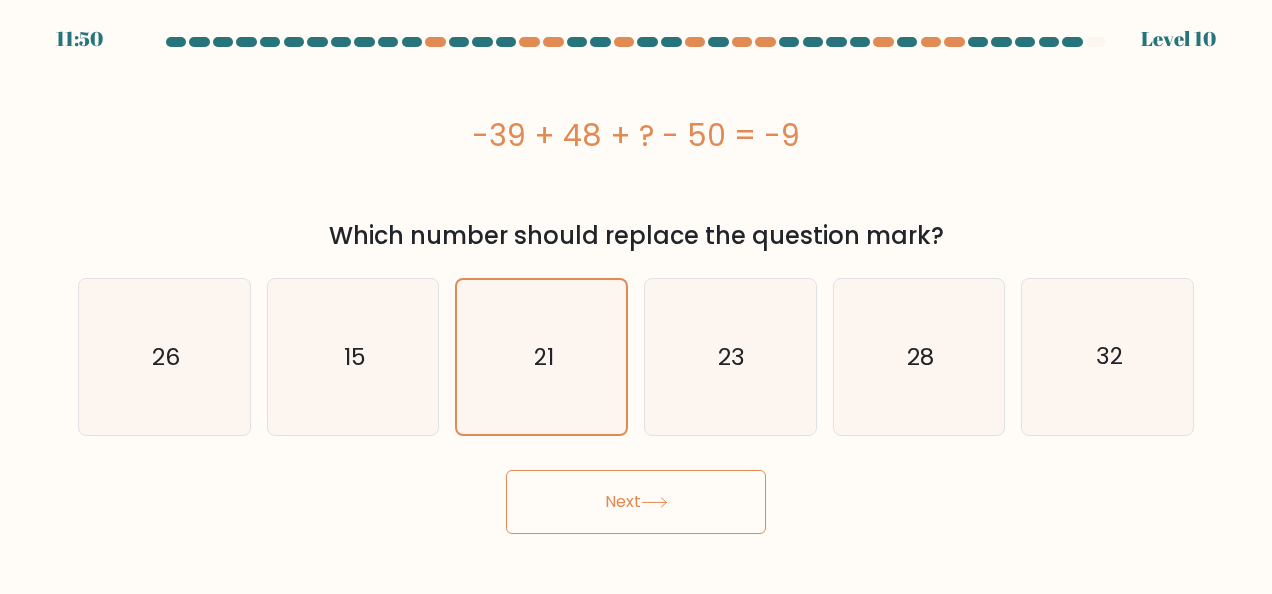 click on "Next" at bounding box center (636, 502) 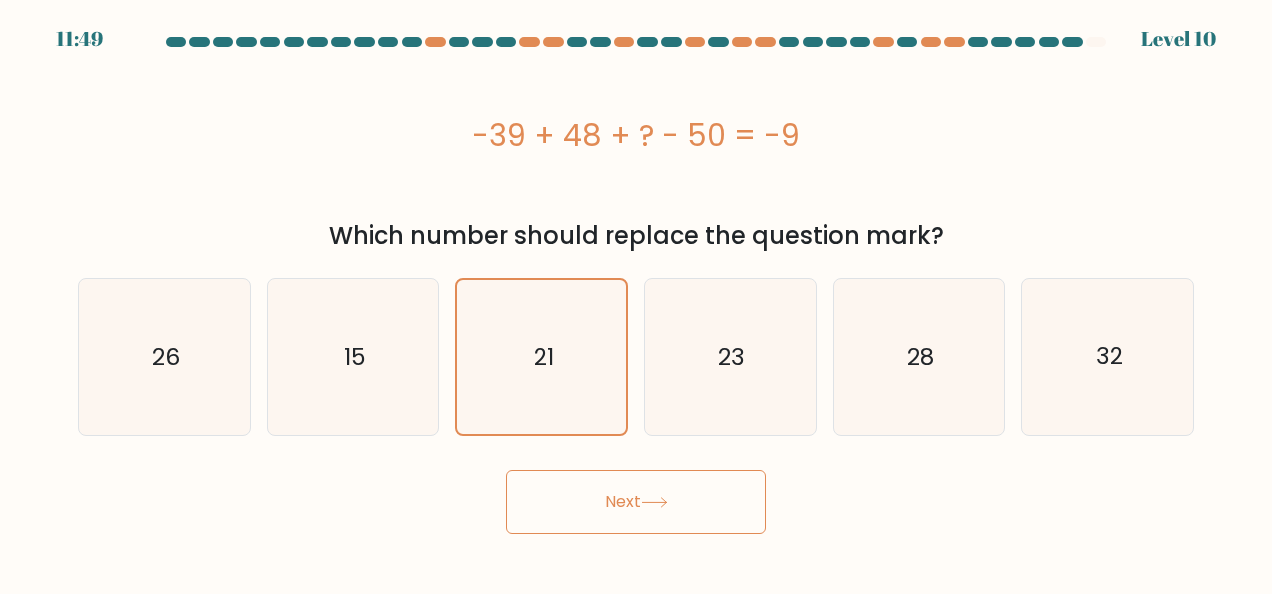 click on "Next" at bounding box center (636, 502) 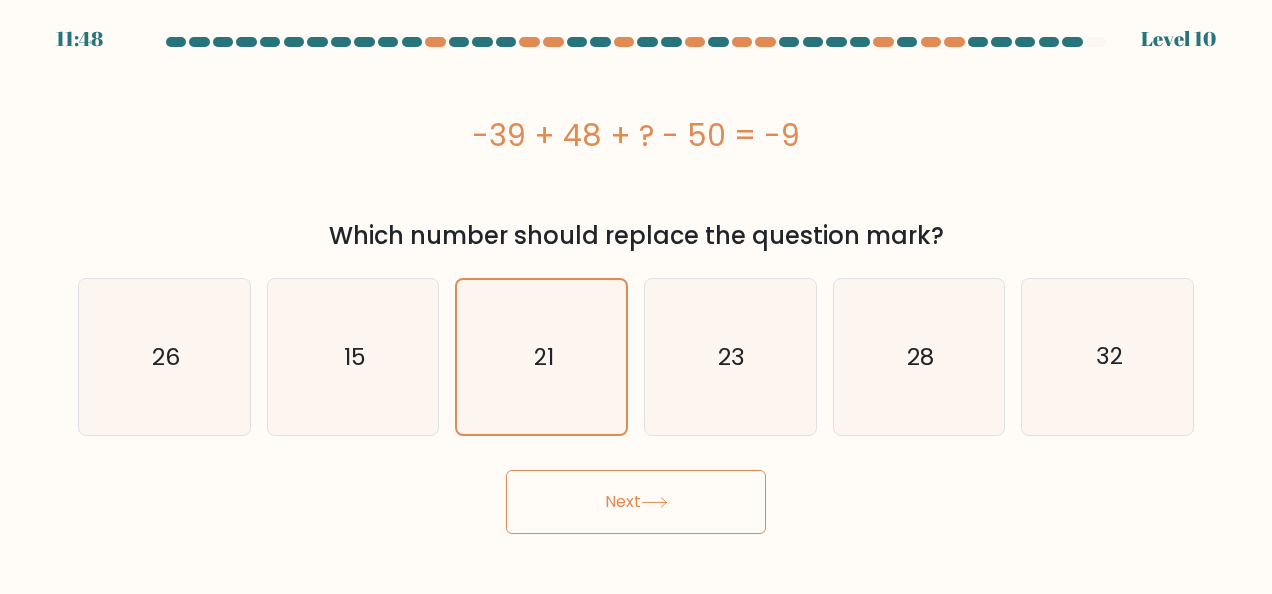 click on "Next" at bounding box center (636, 502) 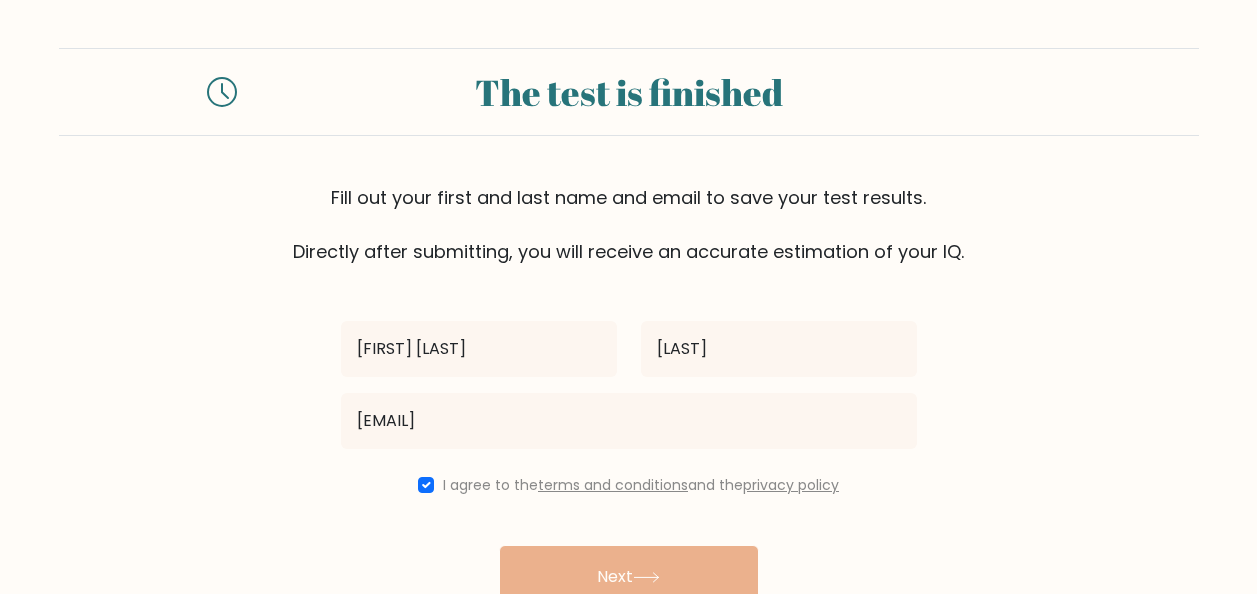 scroll, scrollTop: 100, scrollLeft: 0, axis: vertical 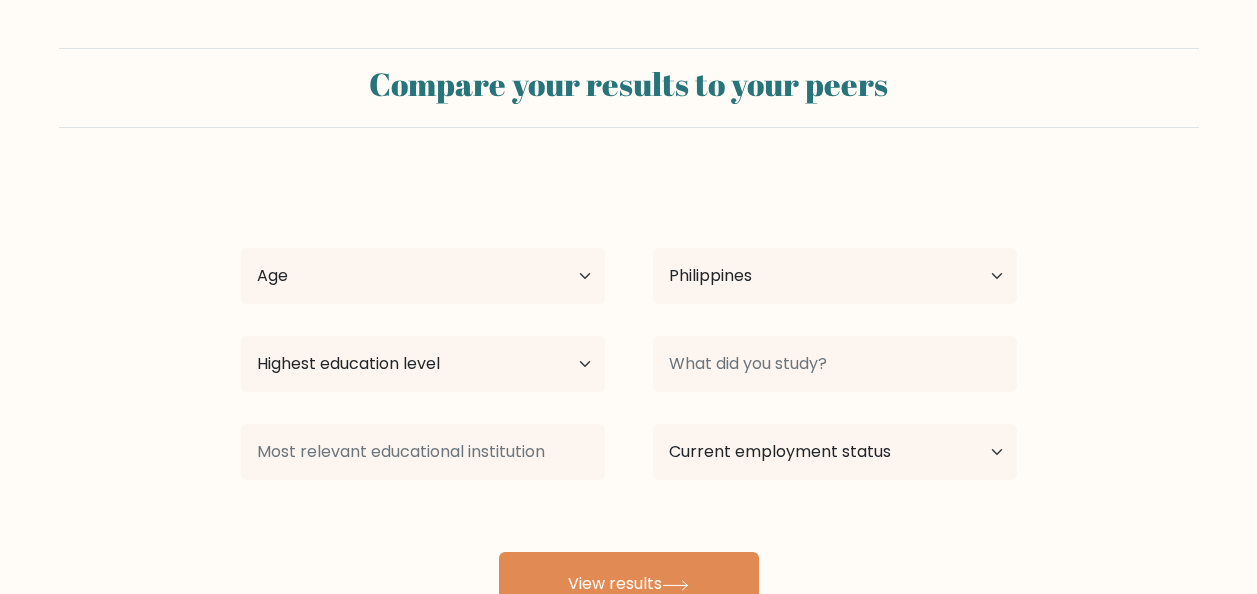 select on "PH" 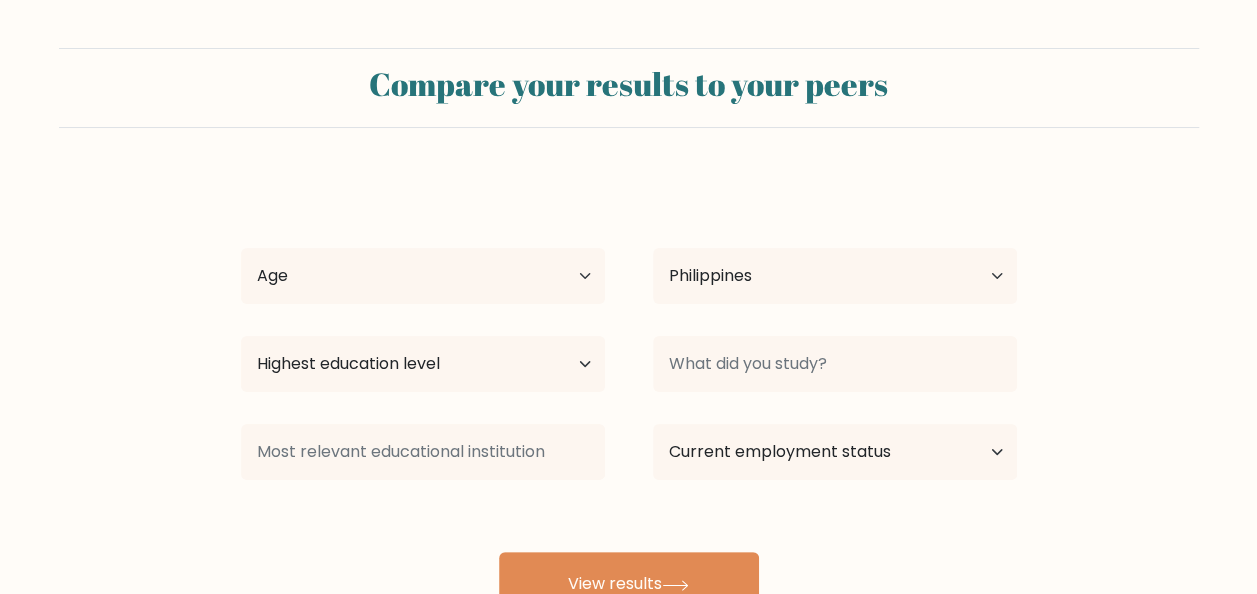 scroll, scrollTop: 164, scrollLeft: 0, axis: vertical 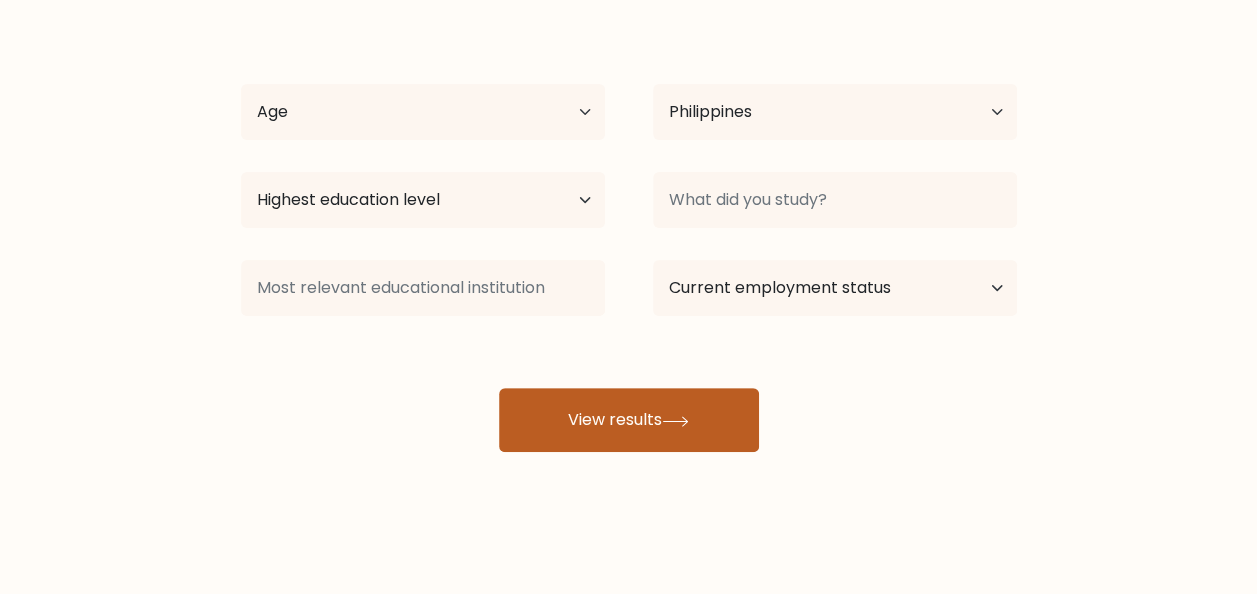 click on "View results" at bounding box center (629, 420) 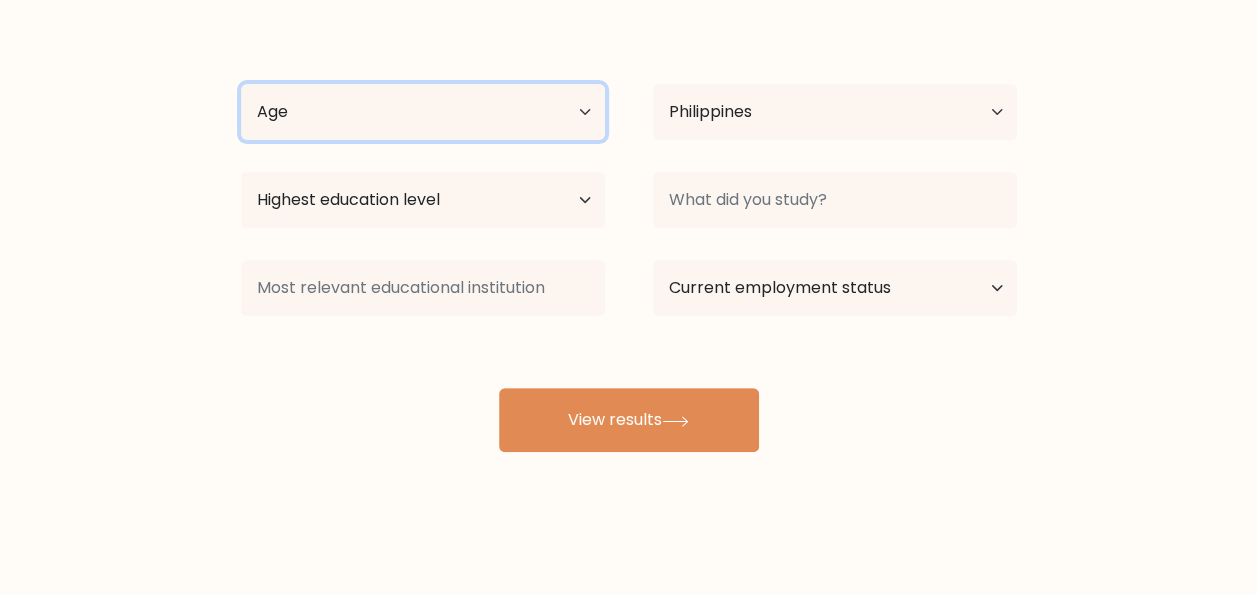 click on "Age
Under 18 years old
18-24 years old
25-34 years old
35-44 years old
45-54 years old
55-64 years old
65 years old and above" at bounding box center [423, 112] 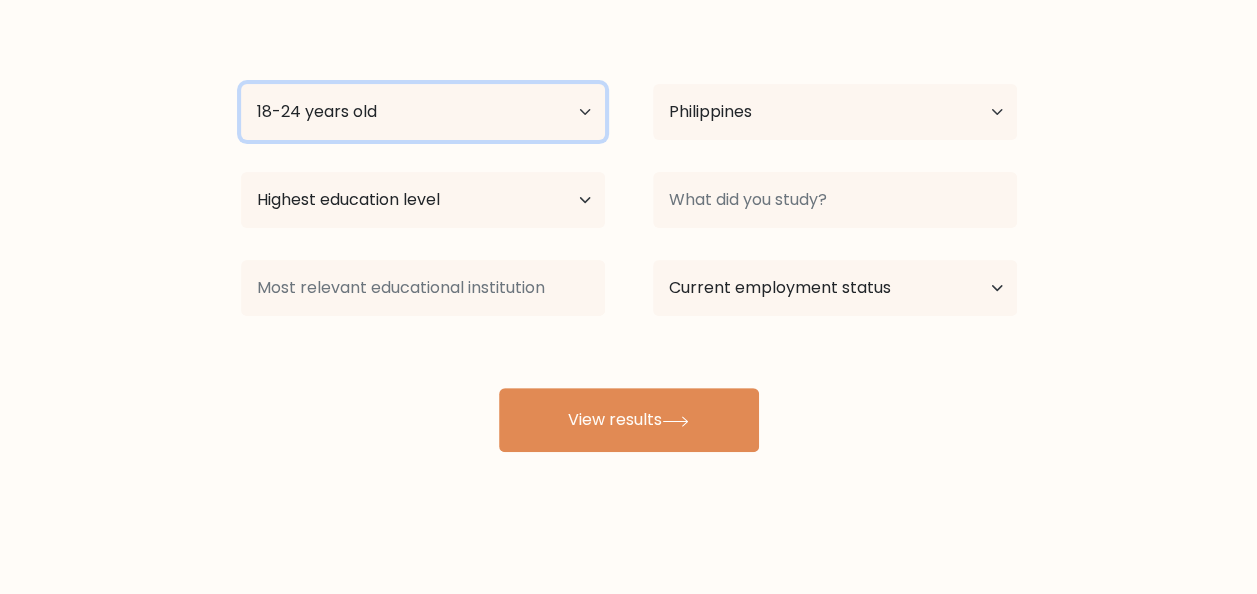 click on "Age
Under 18 years old
18-24 years old
25-34 years old
35-44 years old
45-54 years old
55-64 years old
65 years old and above" at bounding box center [423, 112] 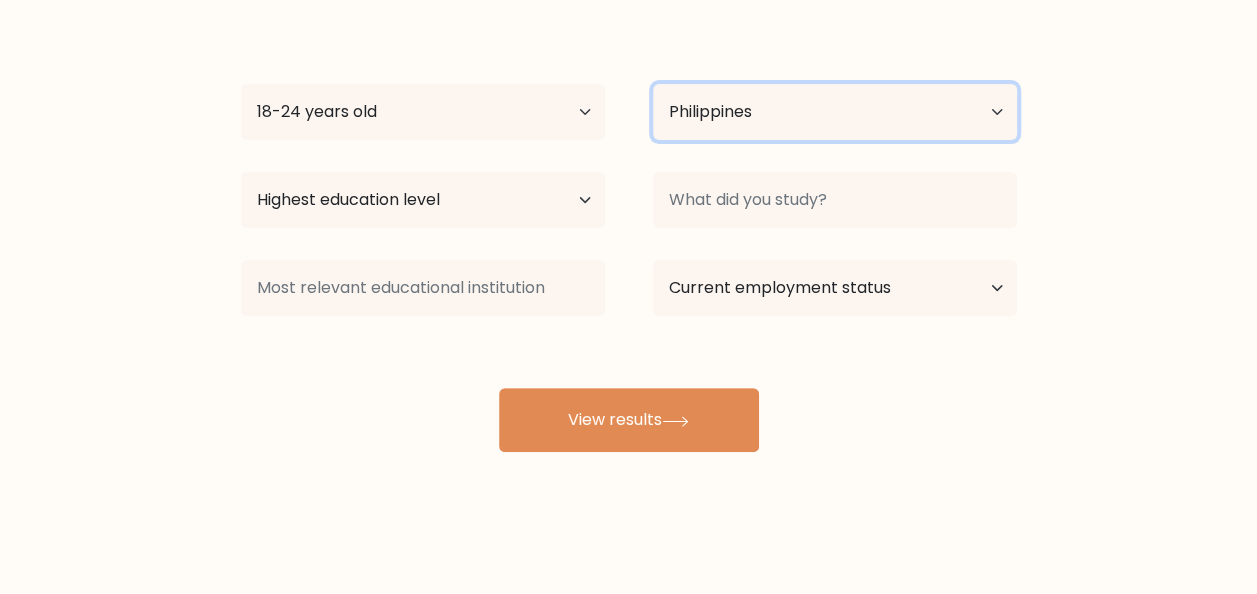 click on "Country
Afghanistan
Albania
Algeria
American Samoa
Andorra
Angola
Anguilla
Antarctica
Antigua and Barbuda
Argentina
Armenia
Aruba
Australia
Austria
Azerbaijan
Bahamas
Bahrain
Bangladesh
Barbados
Belarus
Belgium
Belize
Benin
Bermuda
Bhutan
Bolivia
Bonaire, Sint Eustatius and Saba
Bosnia and Herzegovina
Botswana
Bouvet Island
Brazil
British Indian Ocean Territory
Brunei
Bulgaria
Burkina Faso
Burundi
Cabo Verde
Cambodia
Cameroon
Canada
Cayman Islands
Central African Republic
Chad
Chile
China
Christmas Island
Cocos (Keeling) Islands
Colombia
Comoros
Congo
Congo (the Democratic Republic of the)
Cook Islands
Costa Rica
Côte d'Ivoire
Croatia
Cuba" at bounding box center [835, 112] 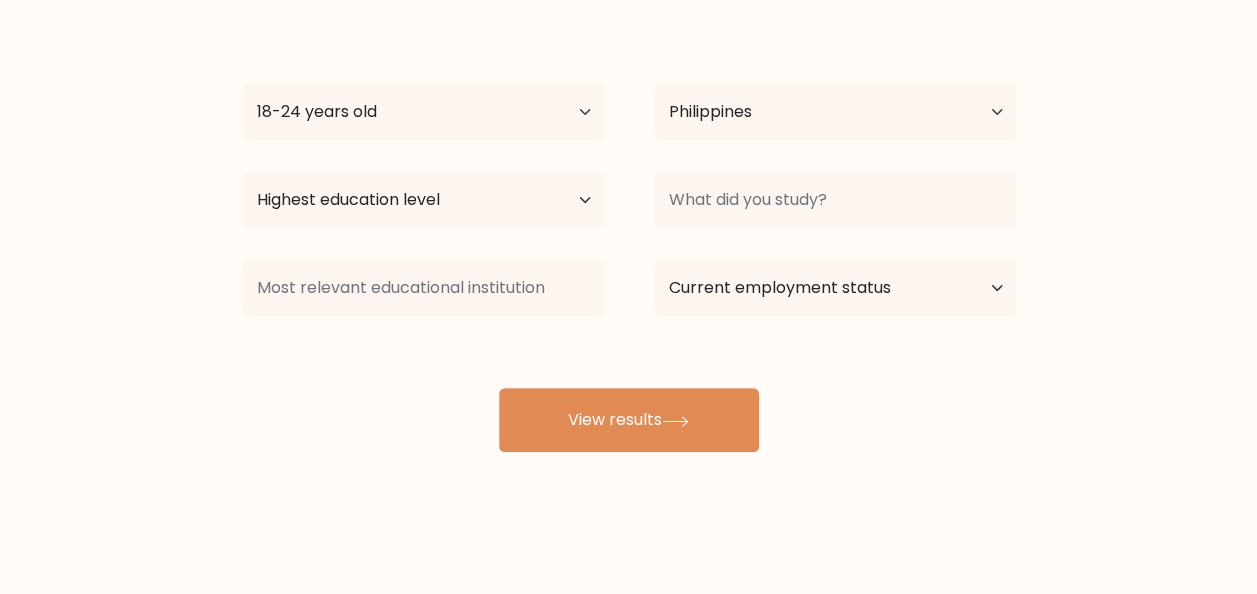 click on "Paula Gen
Bautista
Age
Under 18 years old
18-24 years old
25-34 years old
35-44 years old
45-54 years old
55-64 years old
65 years old and above
Country
Afghanistan
Albania
Algeria
American Samoa
Andorra
Angola
Anguilla
Antarctica
Antigua and Barbuda
Argentina
Armenia
Aruba
Australia
Austria
Azerbaijan
Bahamas
Bahrain
Bangladesh
Barbados
Belarus
Belgium
Belize
Benin
Bermuda
Bhutan
Bolivia
Bonaire, Sint Eustatius and Saba
Bosnia and Herzegovina
Botswana
Bouvet Island
Brazil" at bounding box center (629, 232) 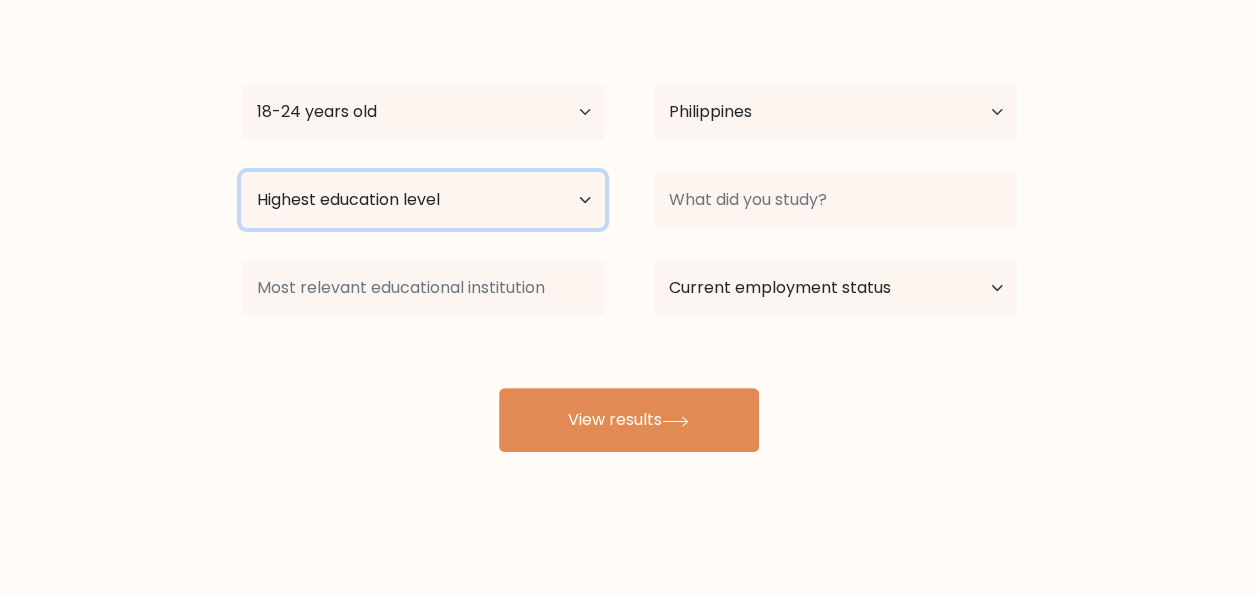 click on "Highest education level
No schooling
Primary
Lower Secondary
Upper Secondary
Occupation Specific
Bachelor's degree
Master's degree
Doctoral degree" at bounding box center (423, 200) 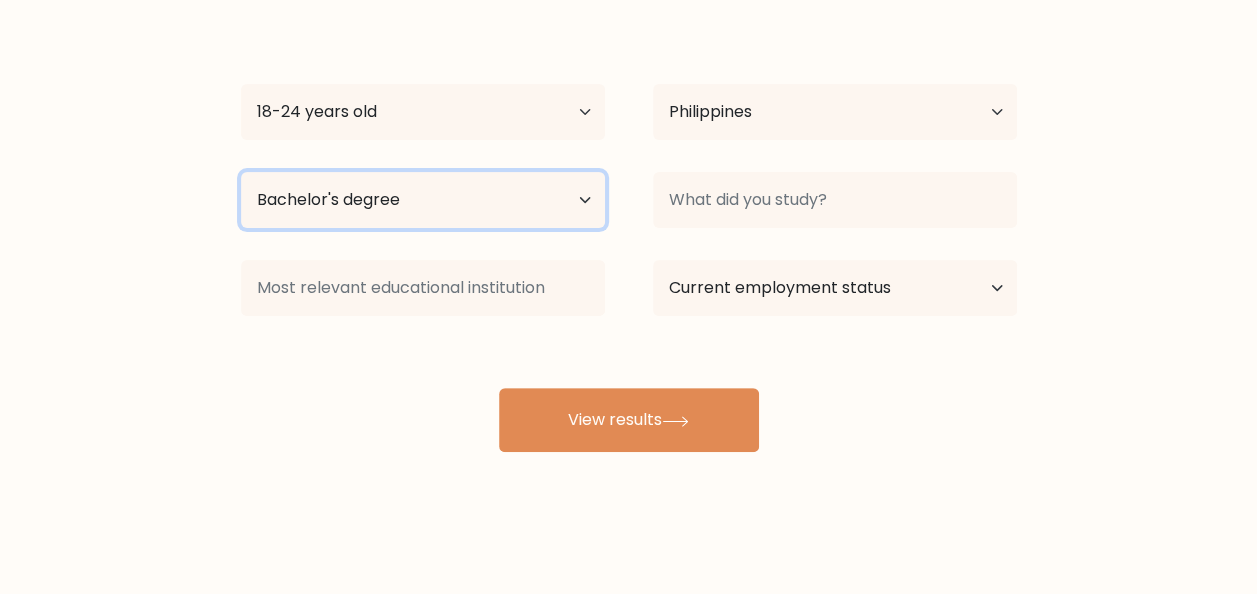 click on "Highest education level
No schooling
Primary
Lower Secondary
Upper Secondary
Occupation Specific
Bachelor's degree
Master's degree
Doctoral degree" at bounding box center [423, 200] 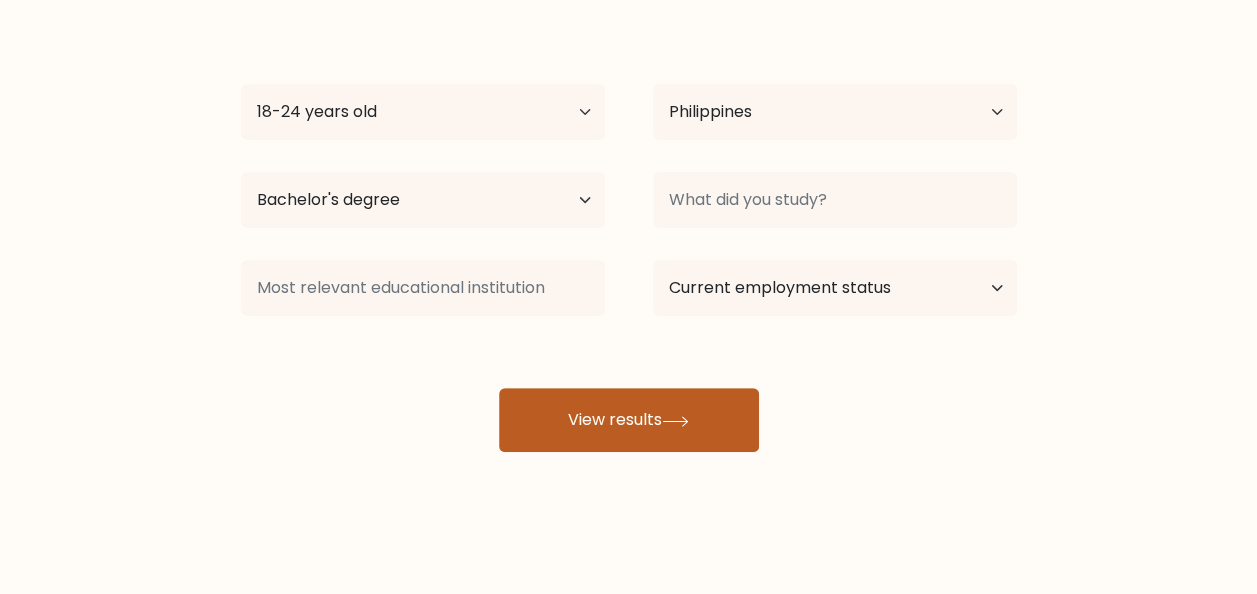 click on "View results" at bounding box center (629, 420) 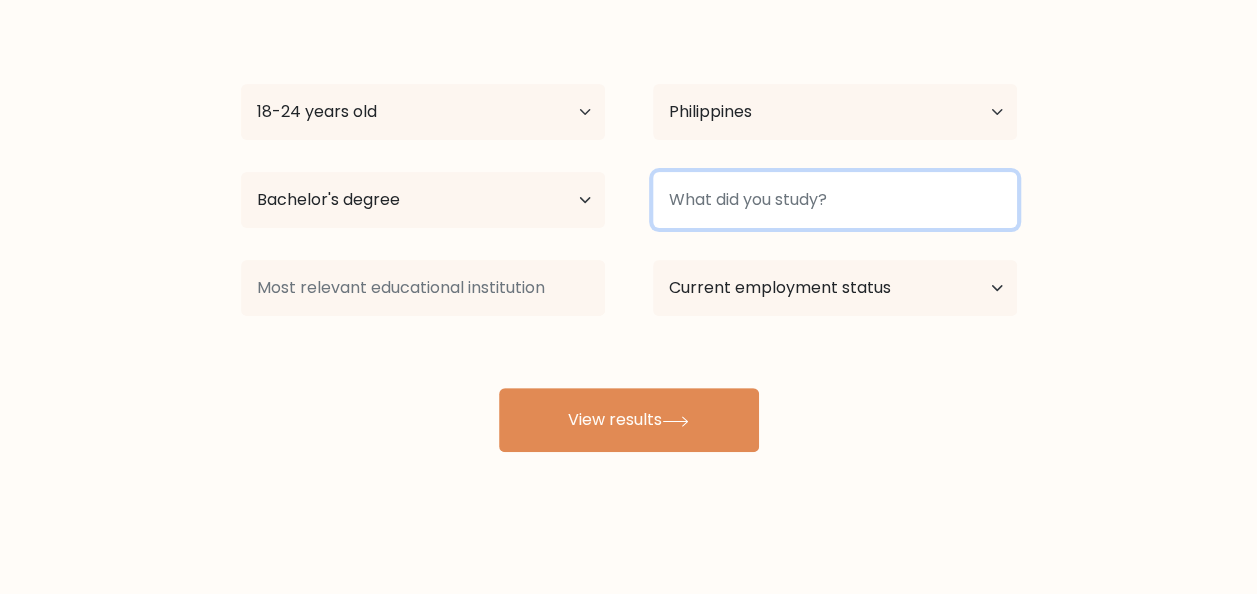click at bounding box center [835, 200] 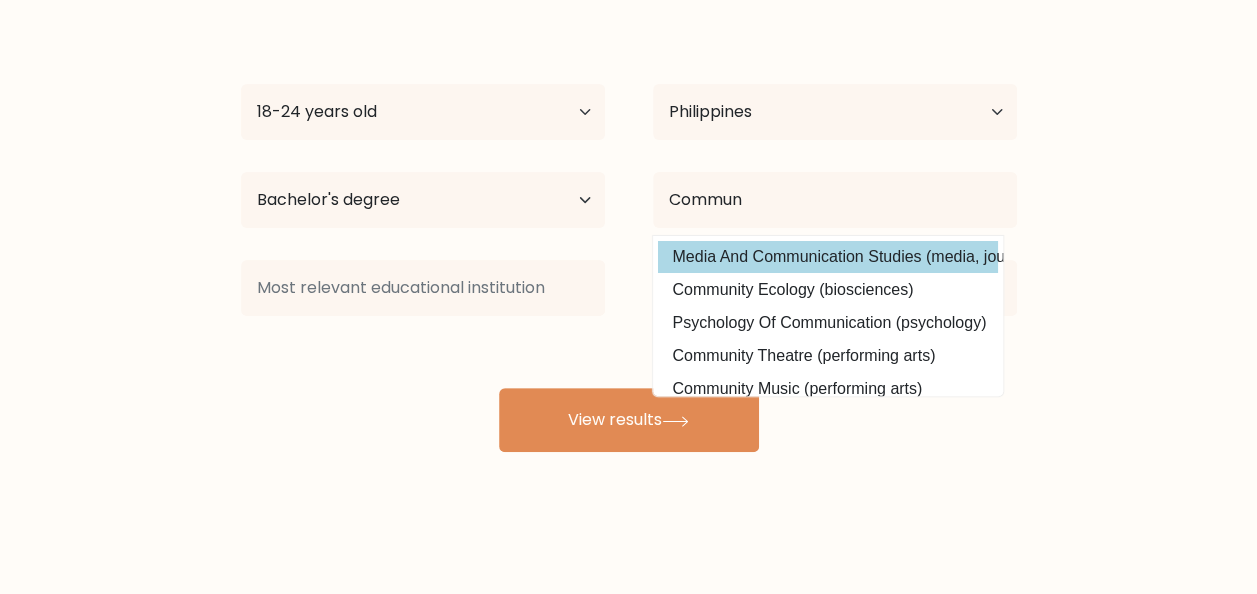 click on "Media And Communication Studies (media, journalism and communications)" at bounding box center [828, 257] 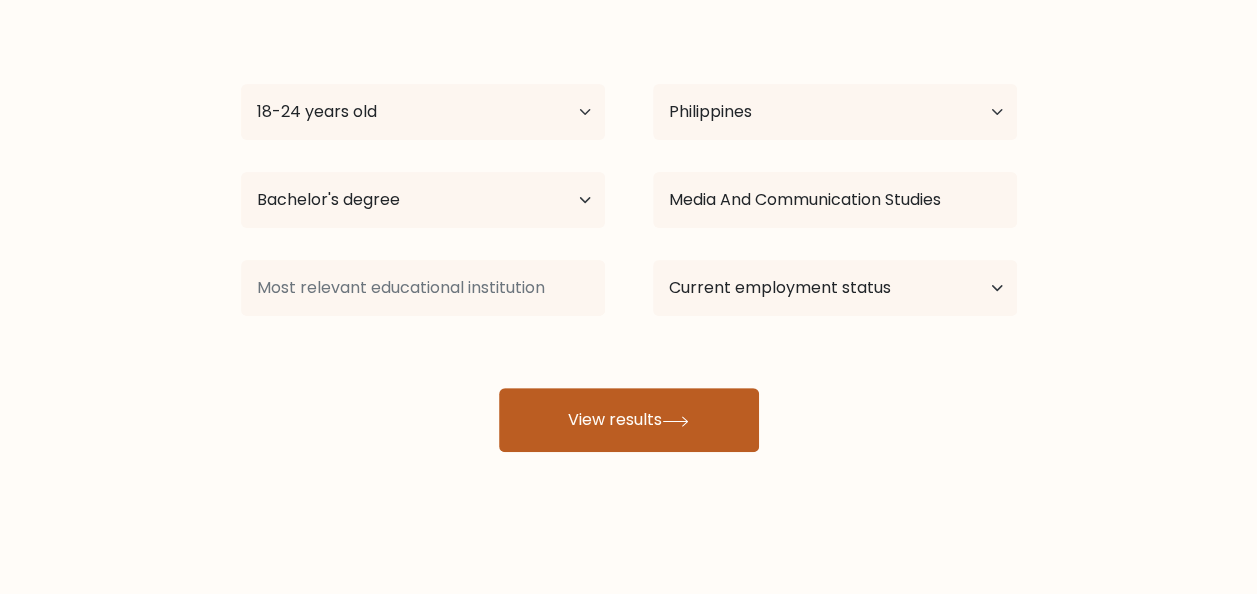 click on "View results" at bounding box center [629, 420] 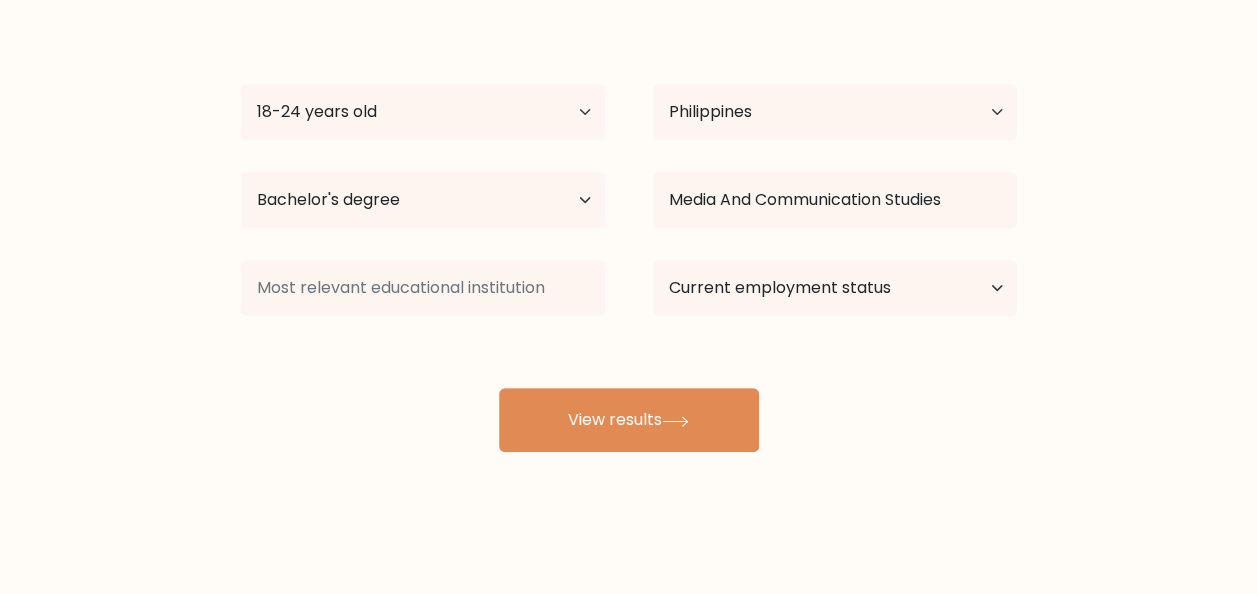 click at bounding box center [423, 288] 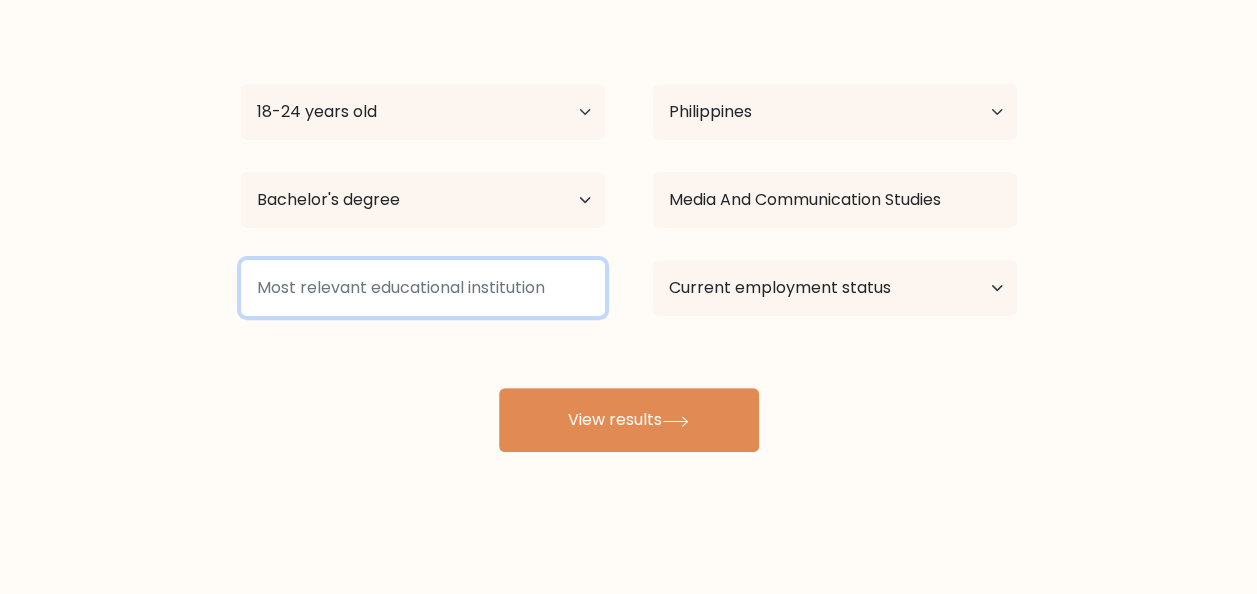 click at bounding box center [423, 288] 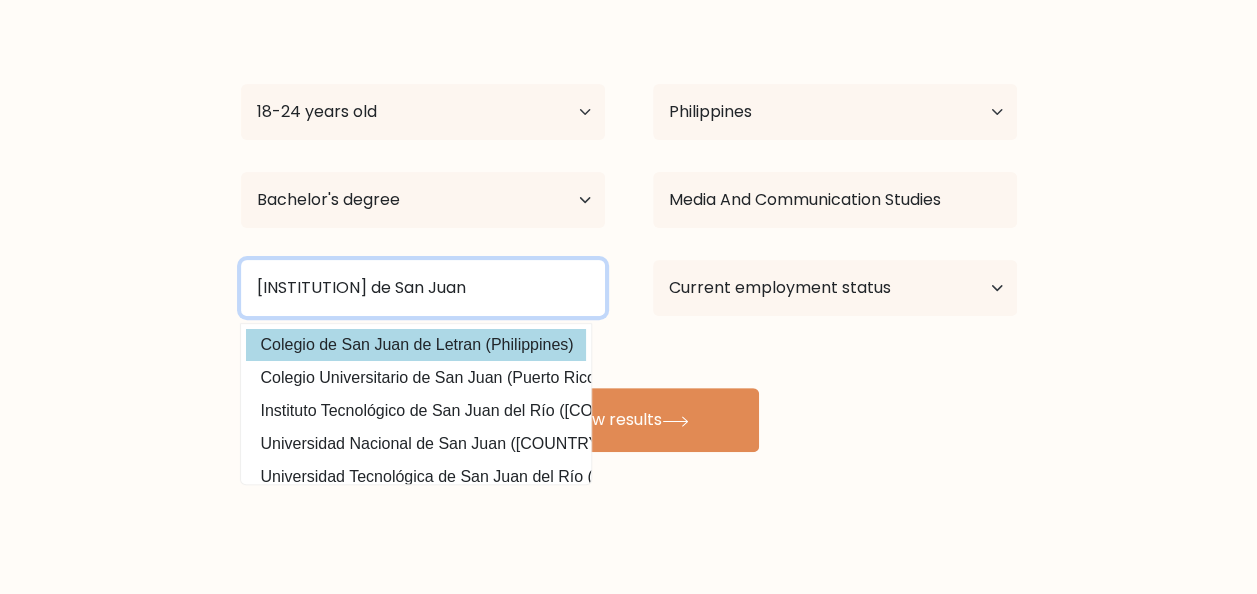 type on "Colegio de San Juan" 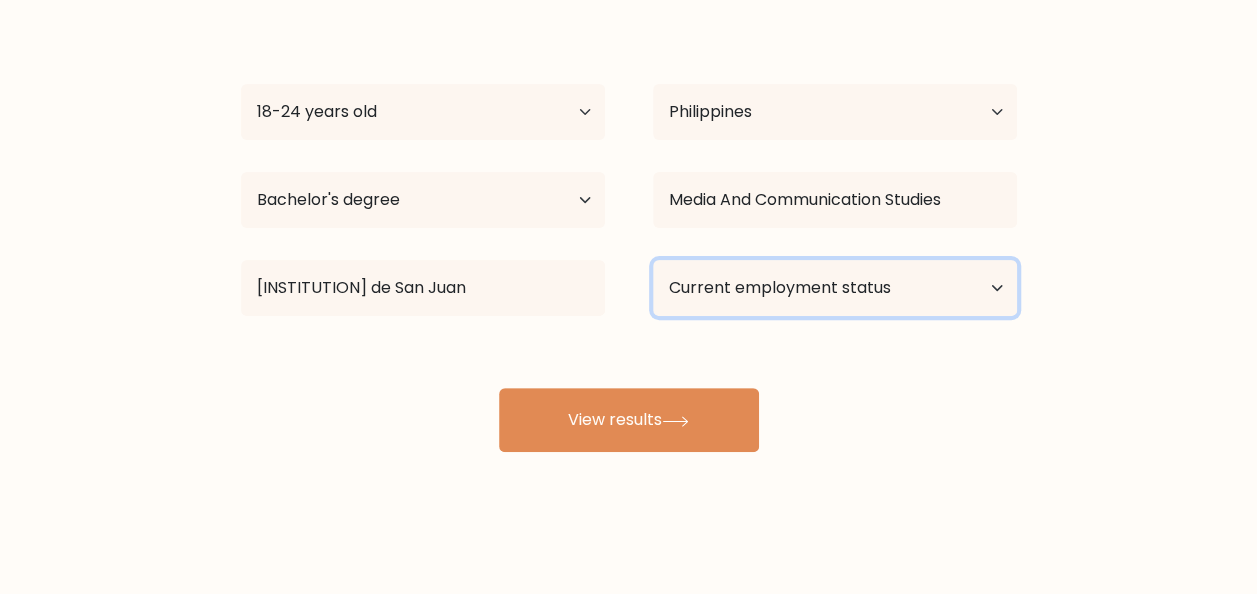 click on "Current employment status
Employed
Student
Retired
Other / prefer not to answer" at bounding box center [835, 288] 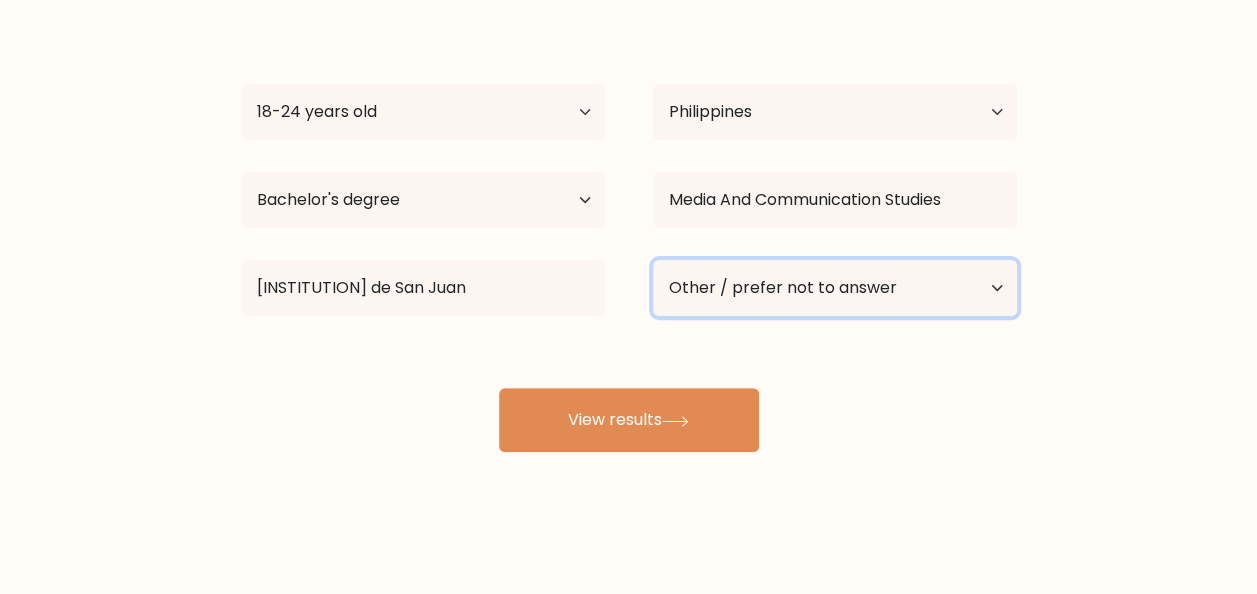 click on "Current employment status
Employed
Student
Retired
Other / prefer not to answer" at bounding box center (835, 288) 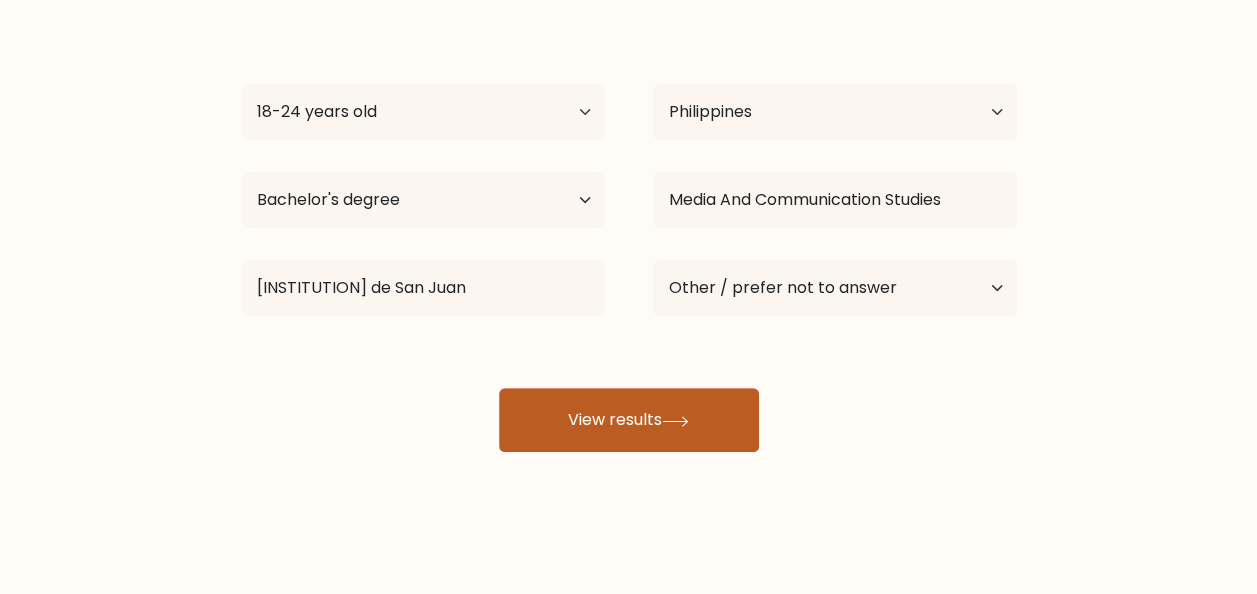 click on "View results" at bounding box center (629, 420) 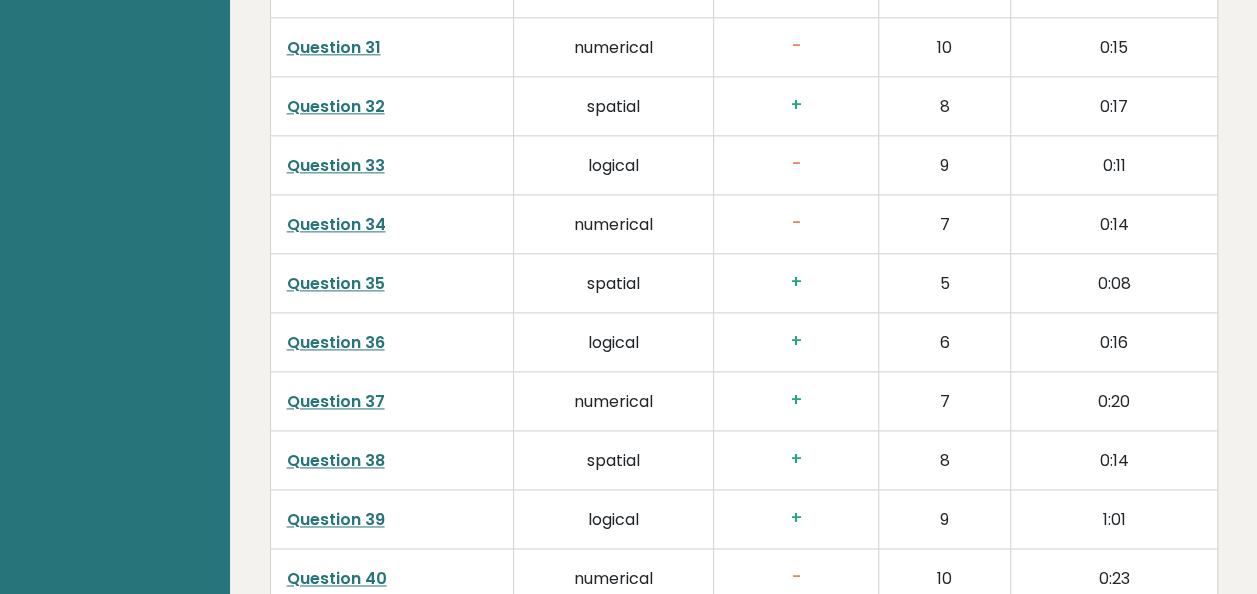 scroll, scrollTop: 5245, scrollLeft: 0, axis: vertical 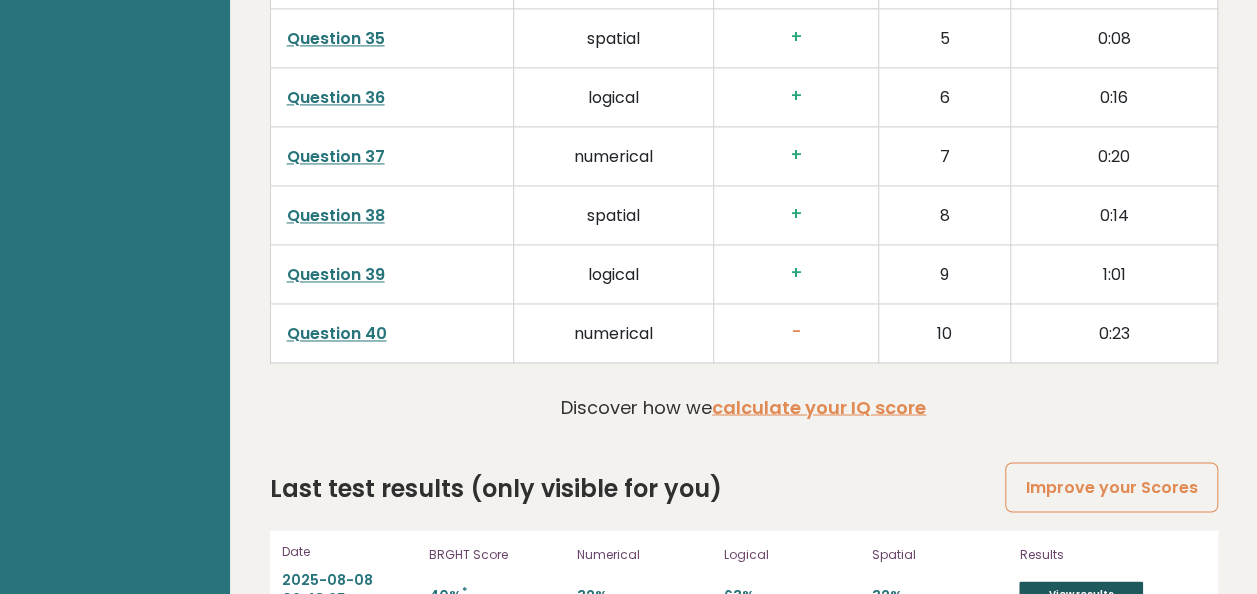 click on "View results" at bounding box center (1081, 594) 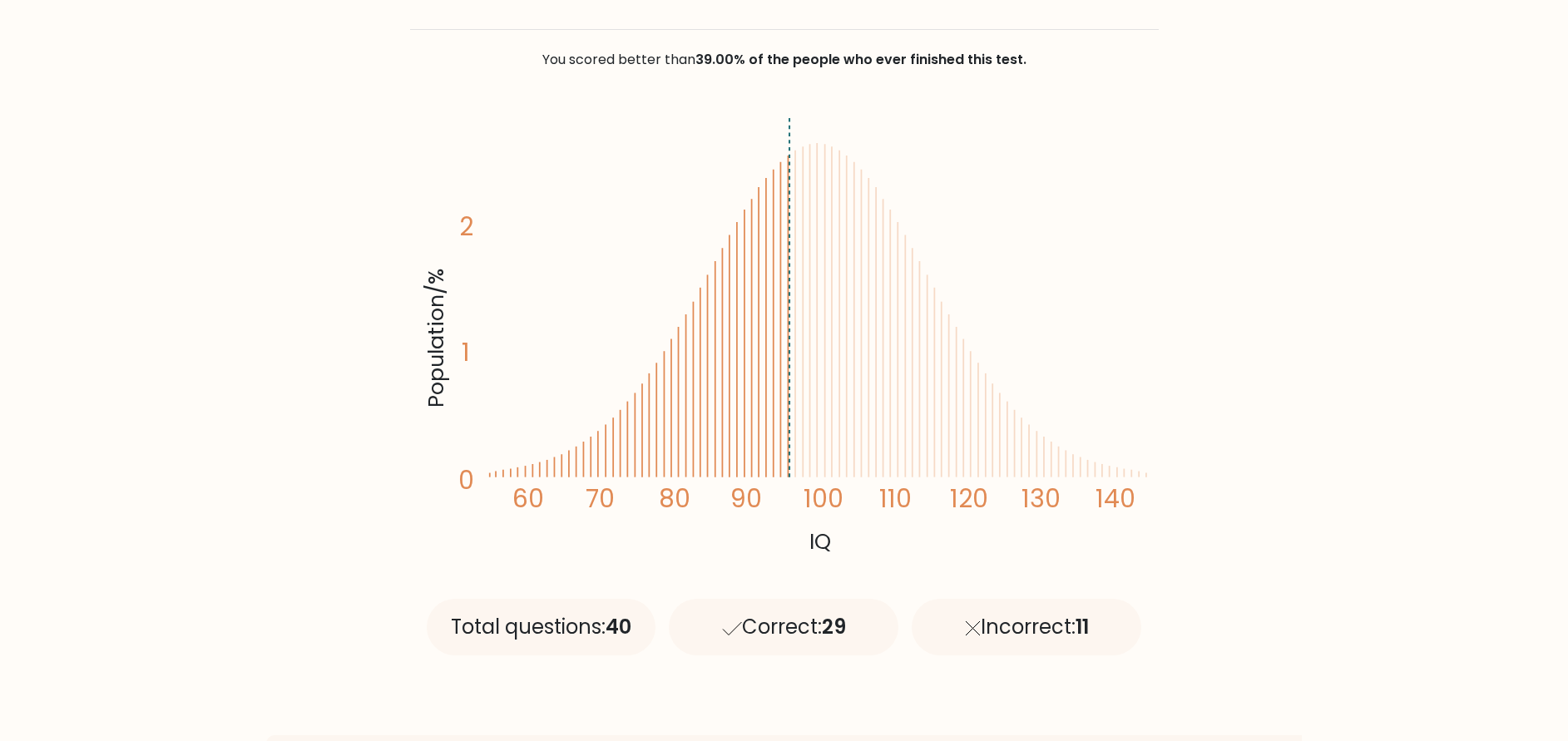 scroll, scrollTop: 125, scrollLeft: 0, axis: vertical 